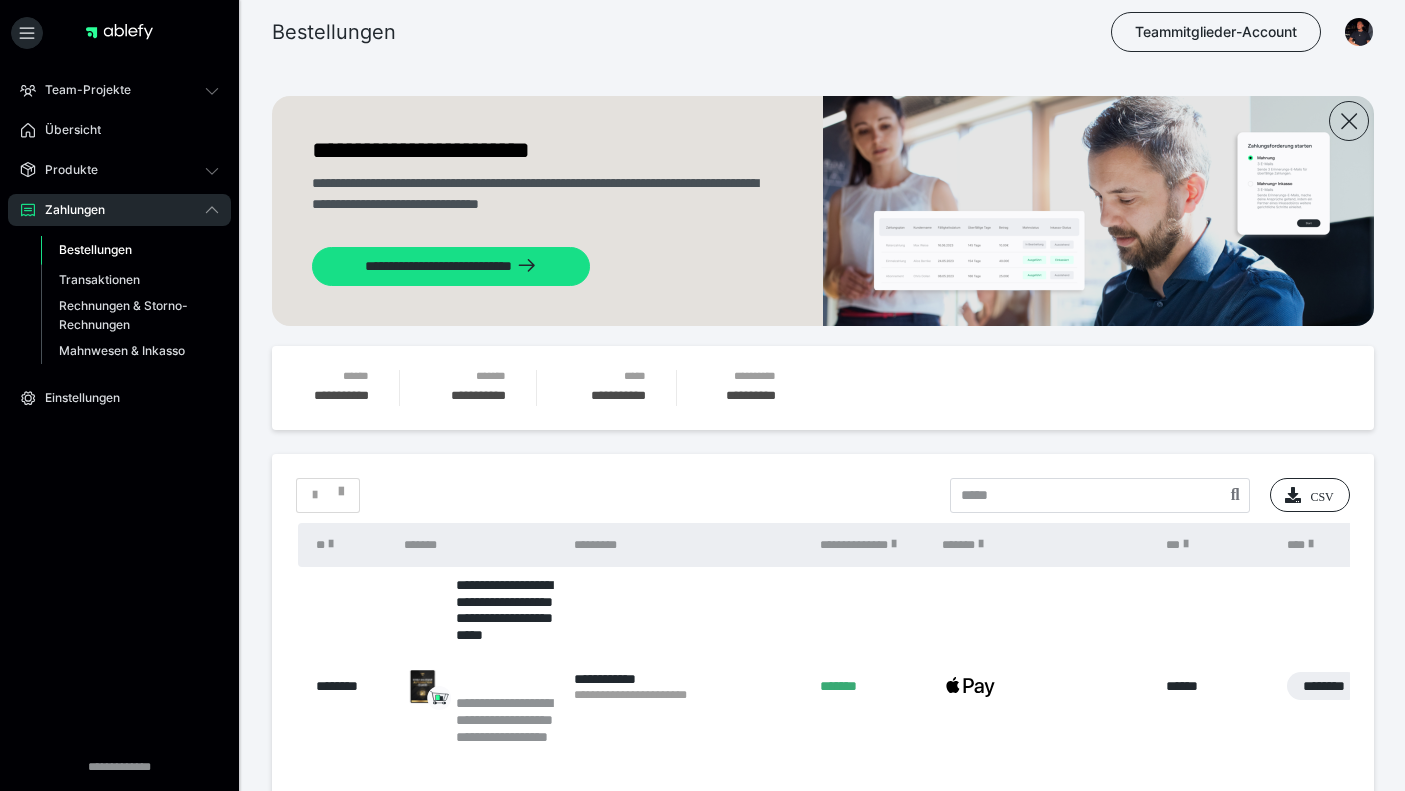 scroll, scrollTop: 313, scrollLeft: 0, axis: vertical 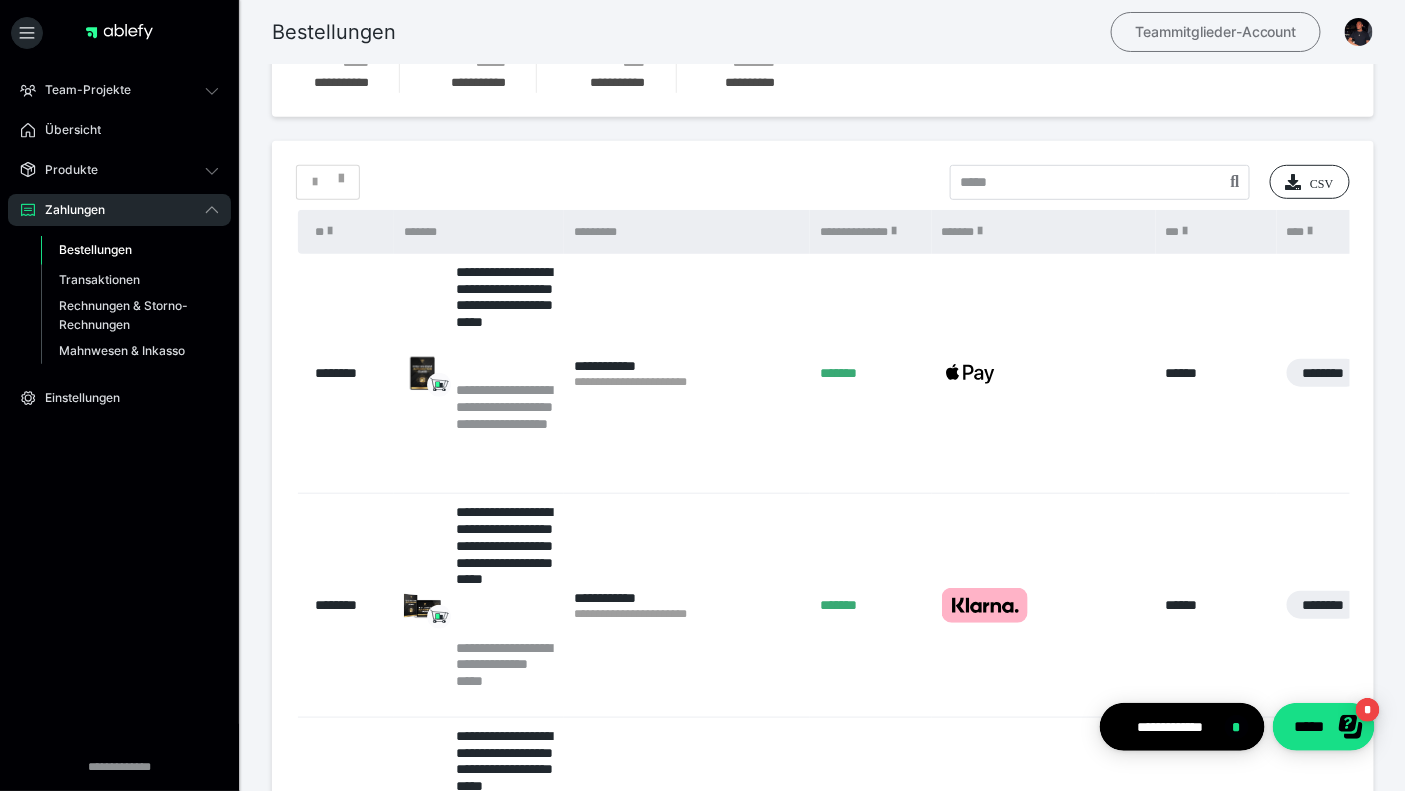click on "Teammitglieder-Account" at bounding box center [1216, 32] 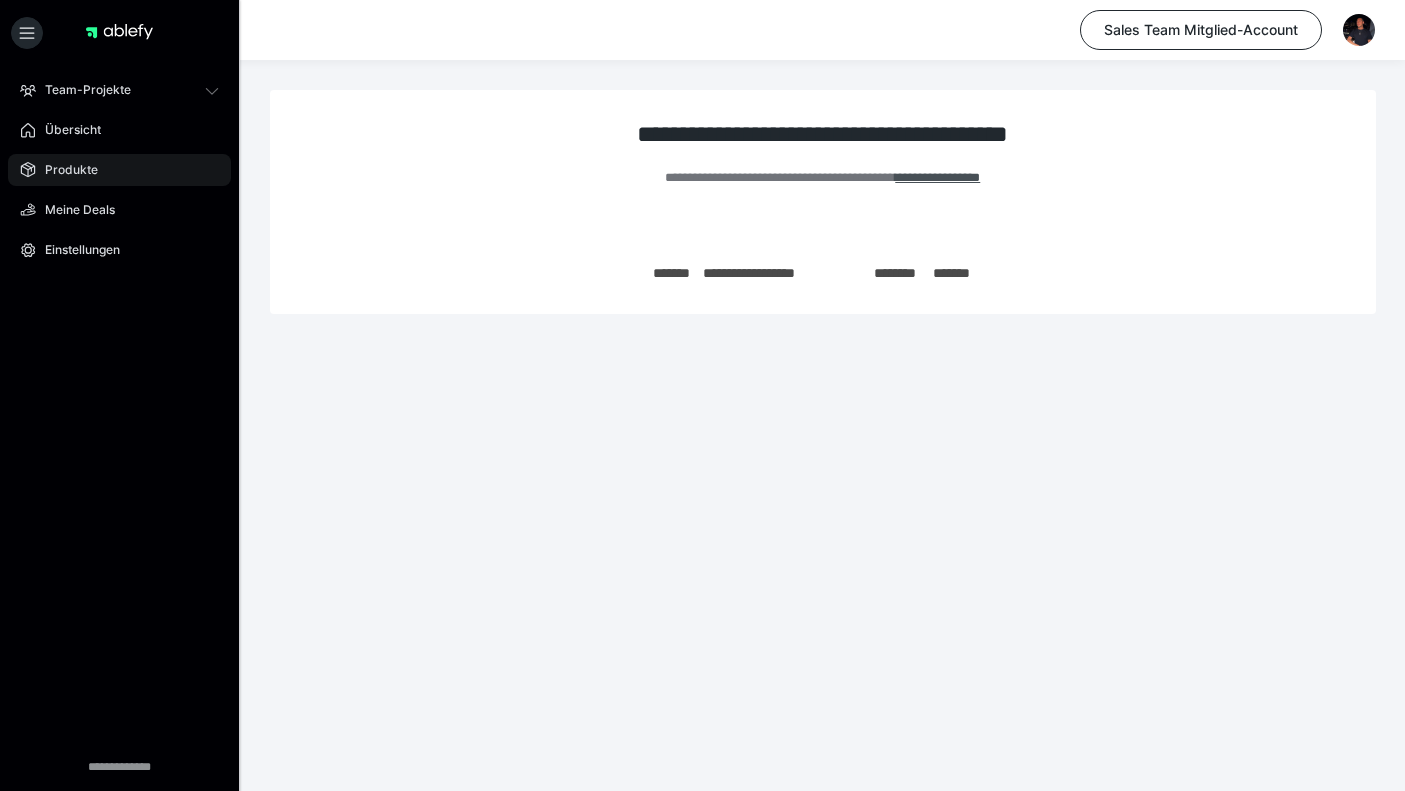 scroll, scrollTop: 0, scrollLeft: 0, axis: both 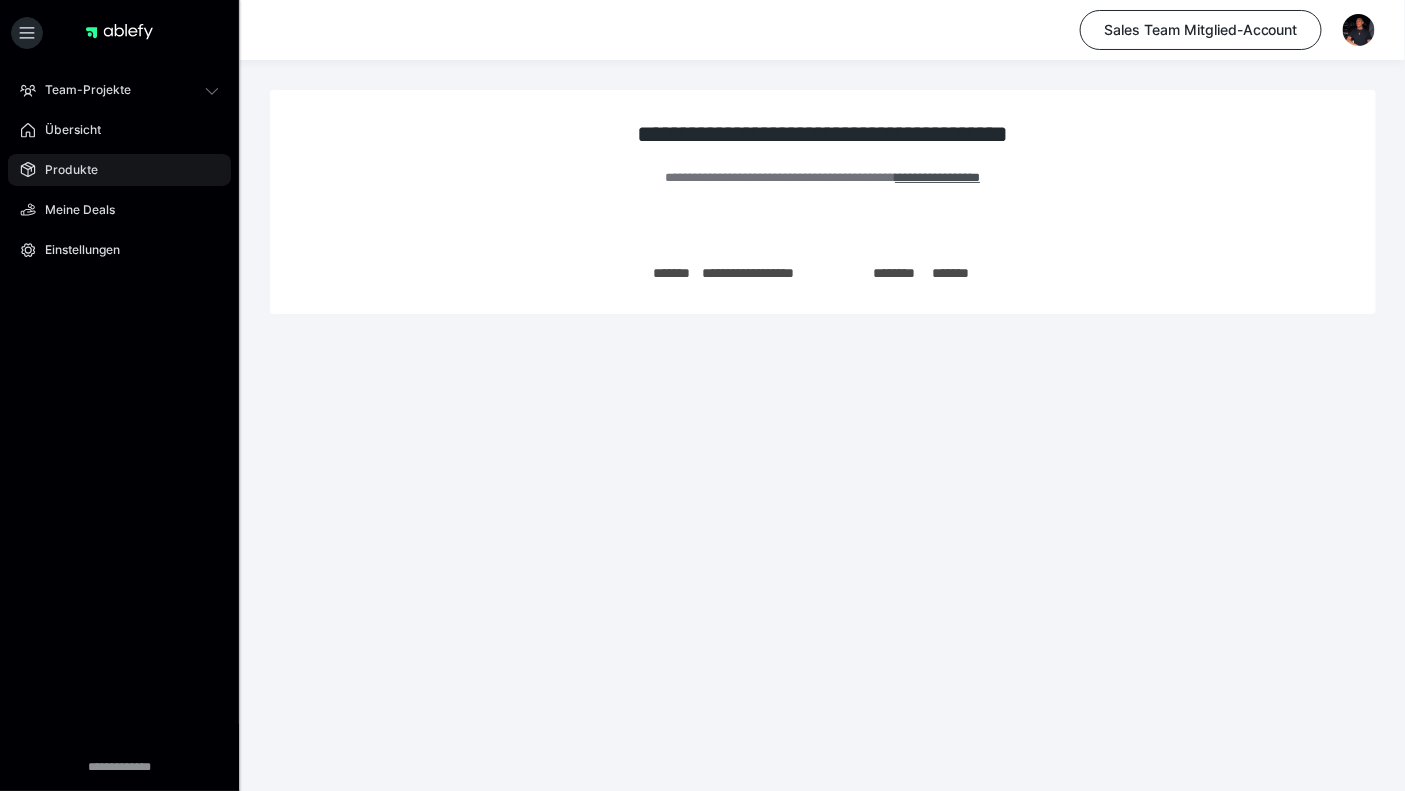 click on "Produkte" at bounding box center [119, 170] 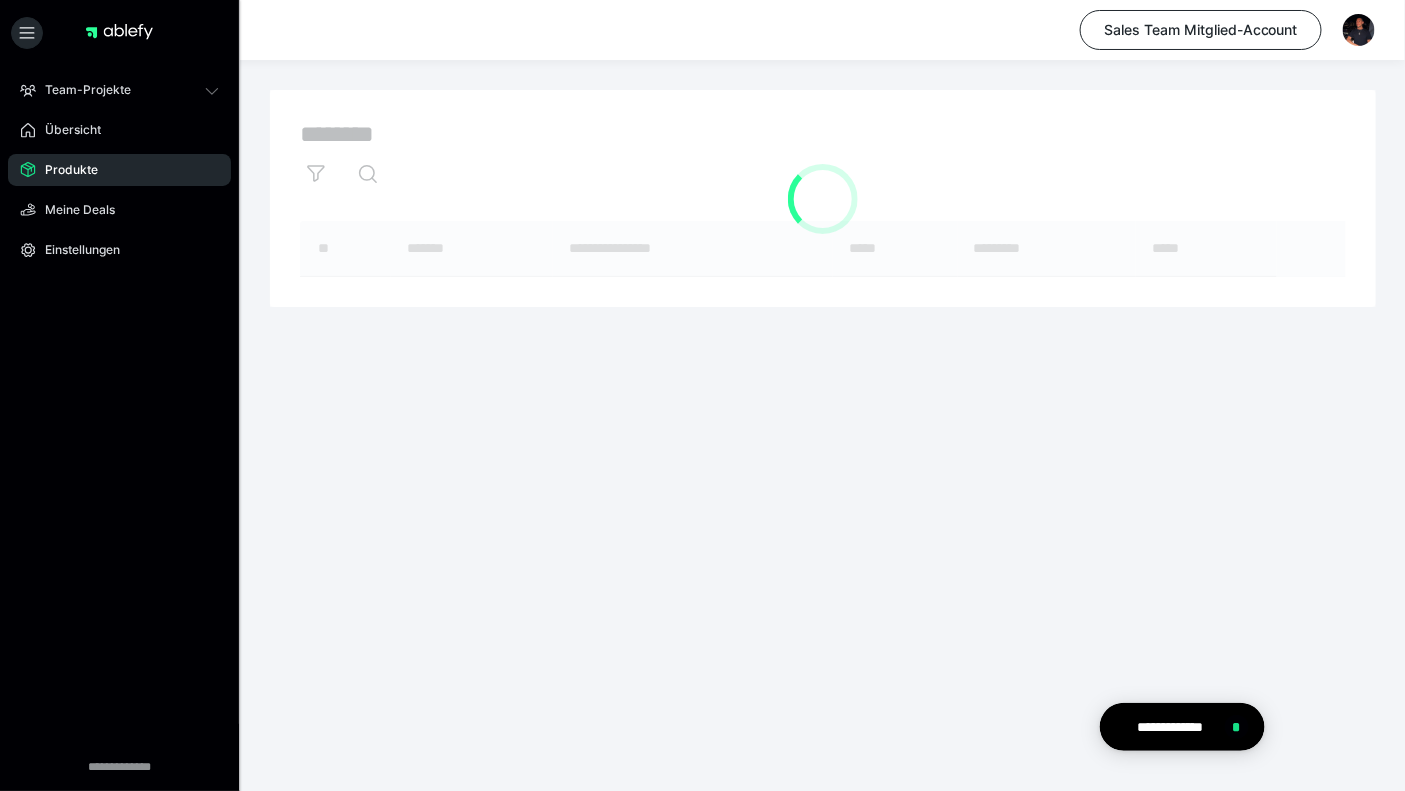 scroll, scrollTop: 0, scrollLeft: 0, axis: both 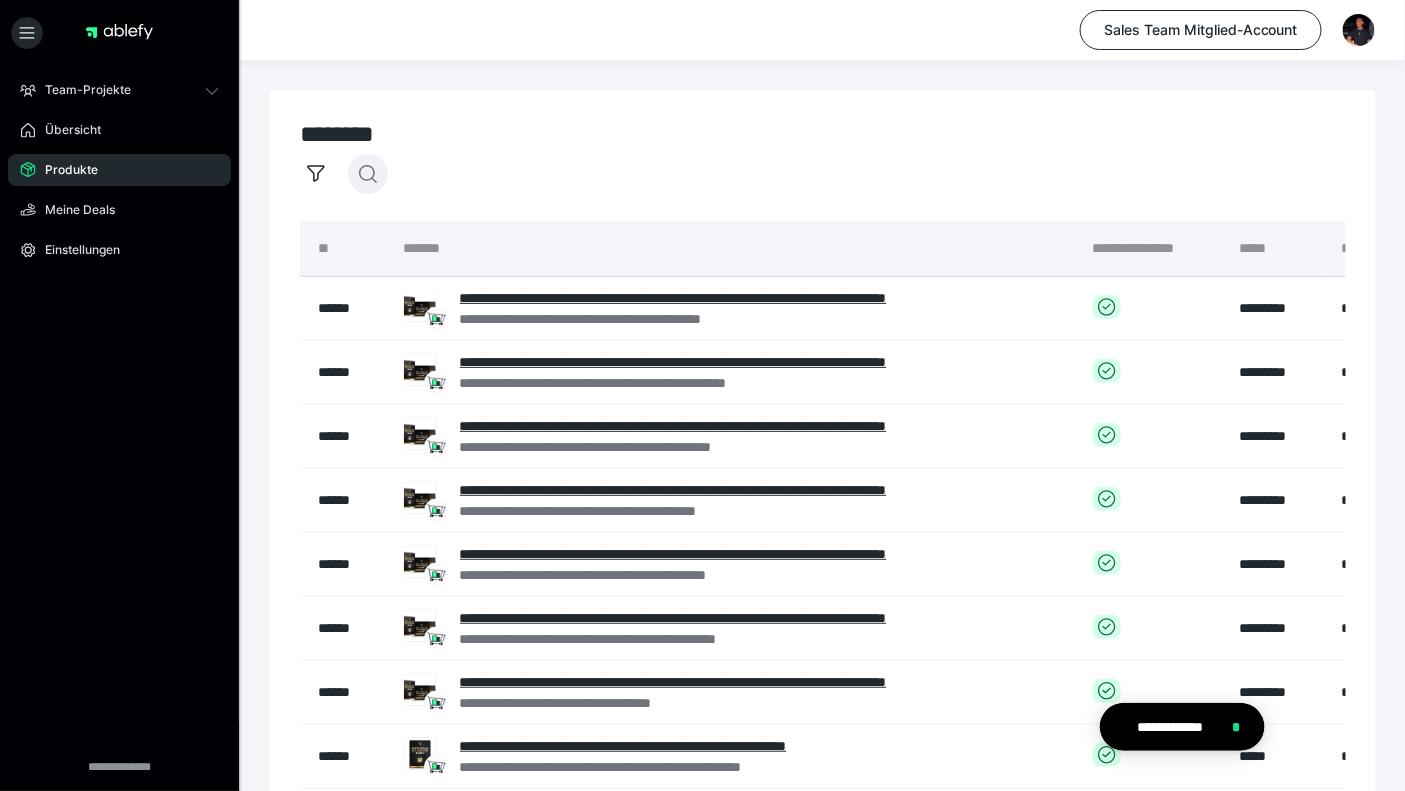 click 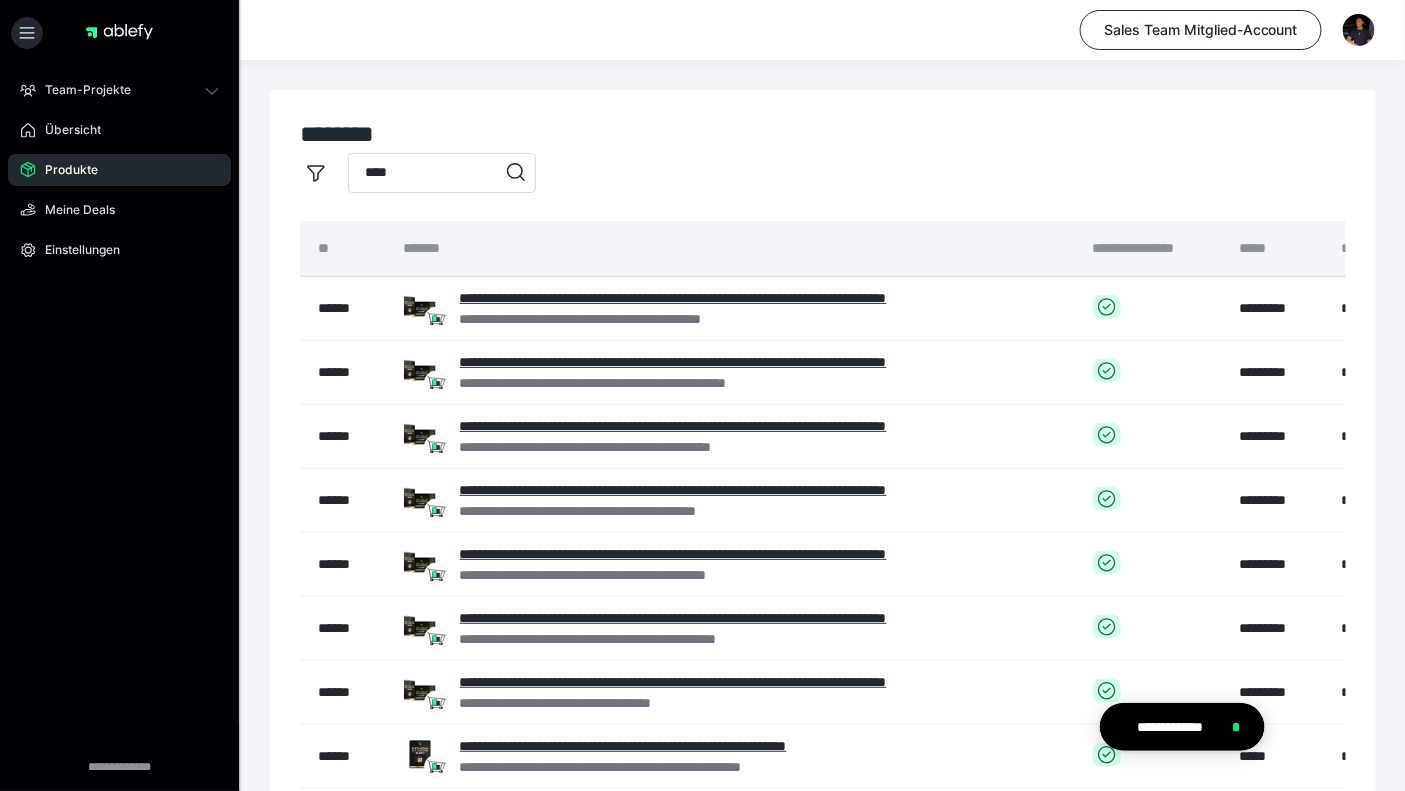 type on "****" 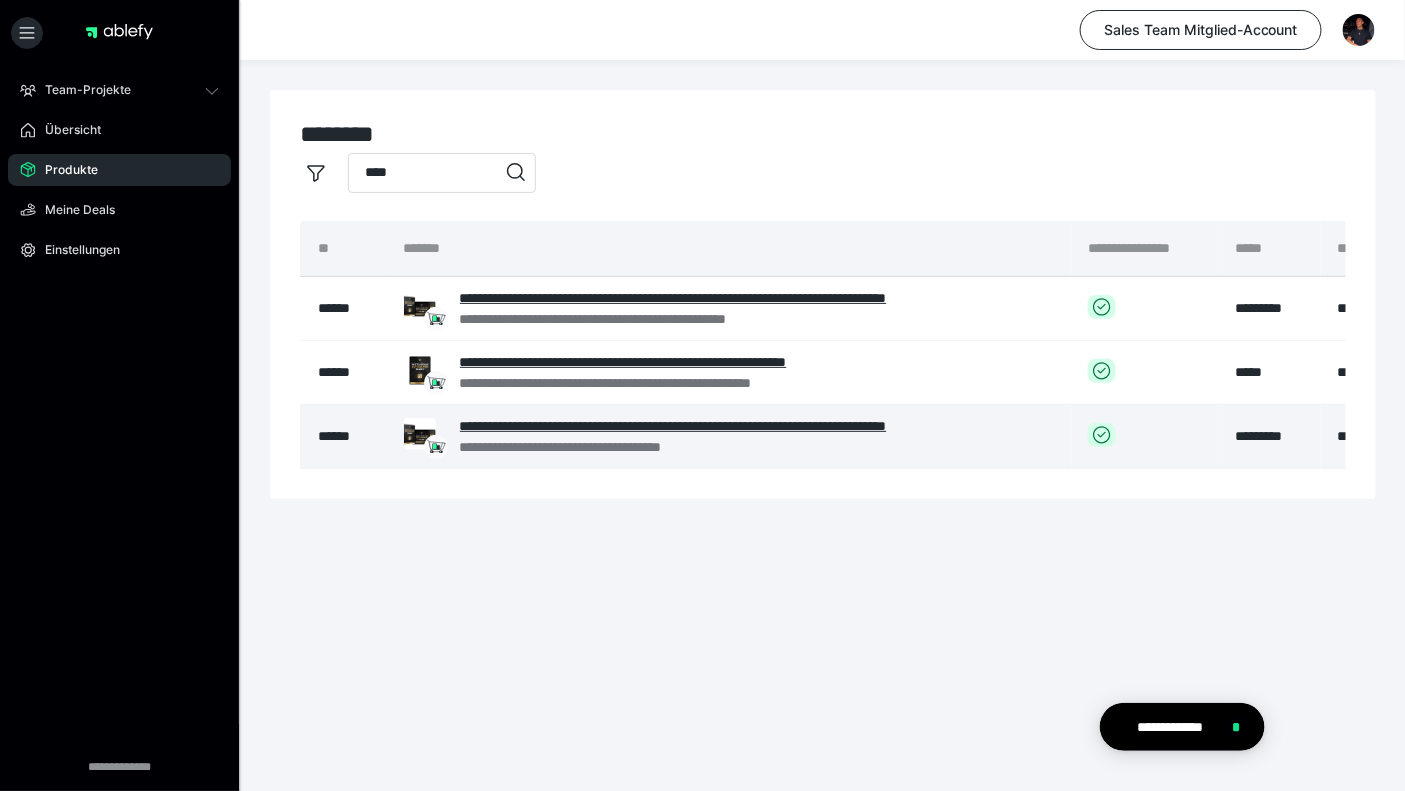 scroll, scrollTop: 0, scrollLeft: 319, axis: horizontal 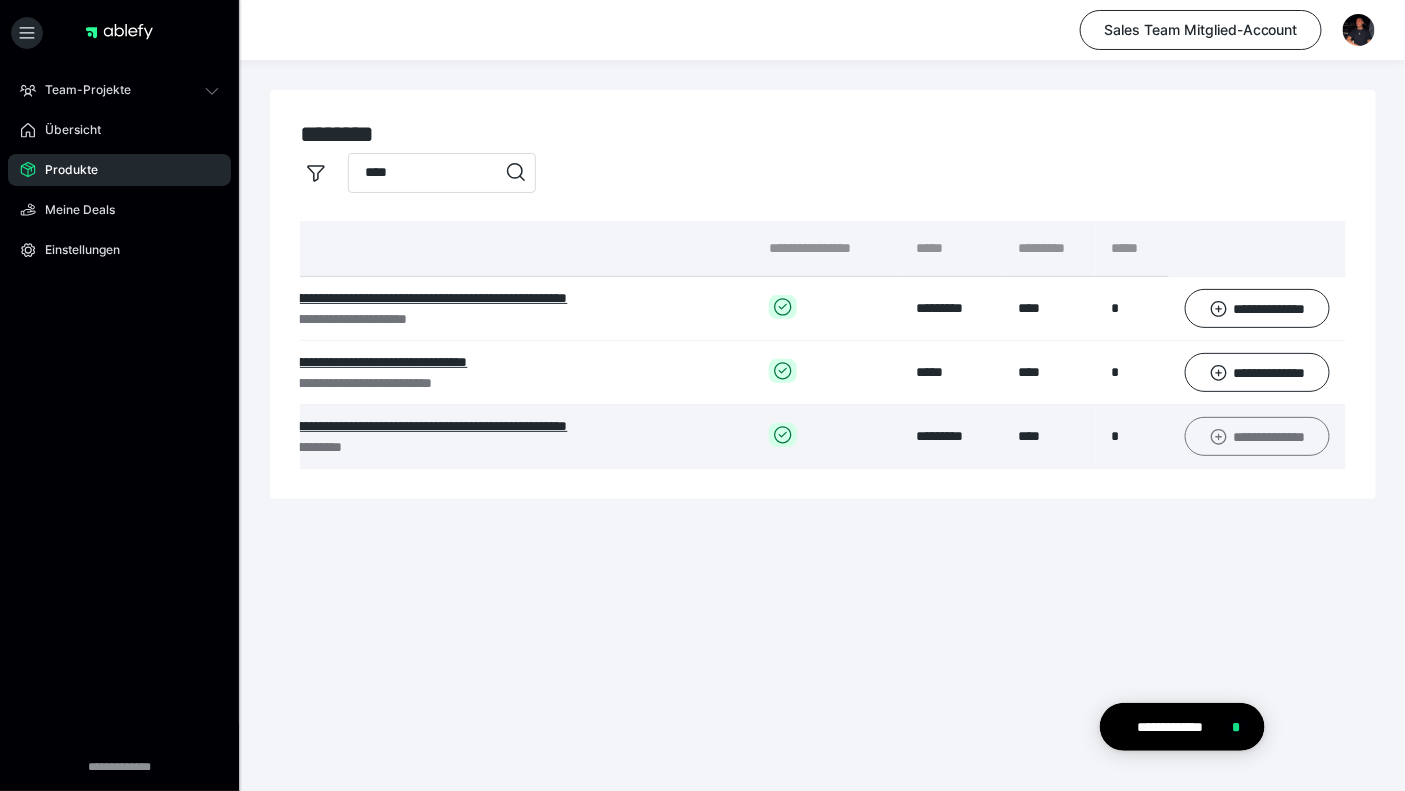 click on "**********" at bounding box center (1257, 436) 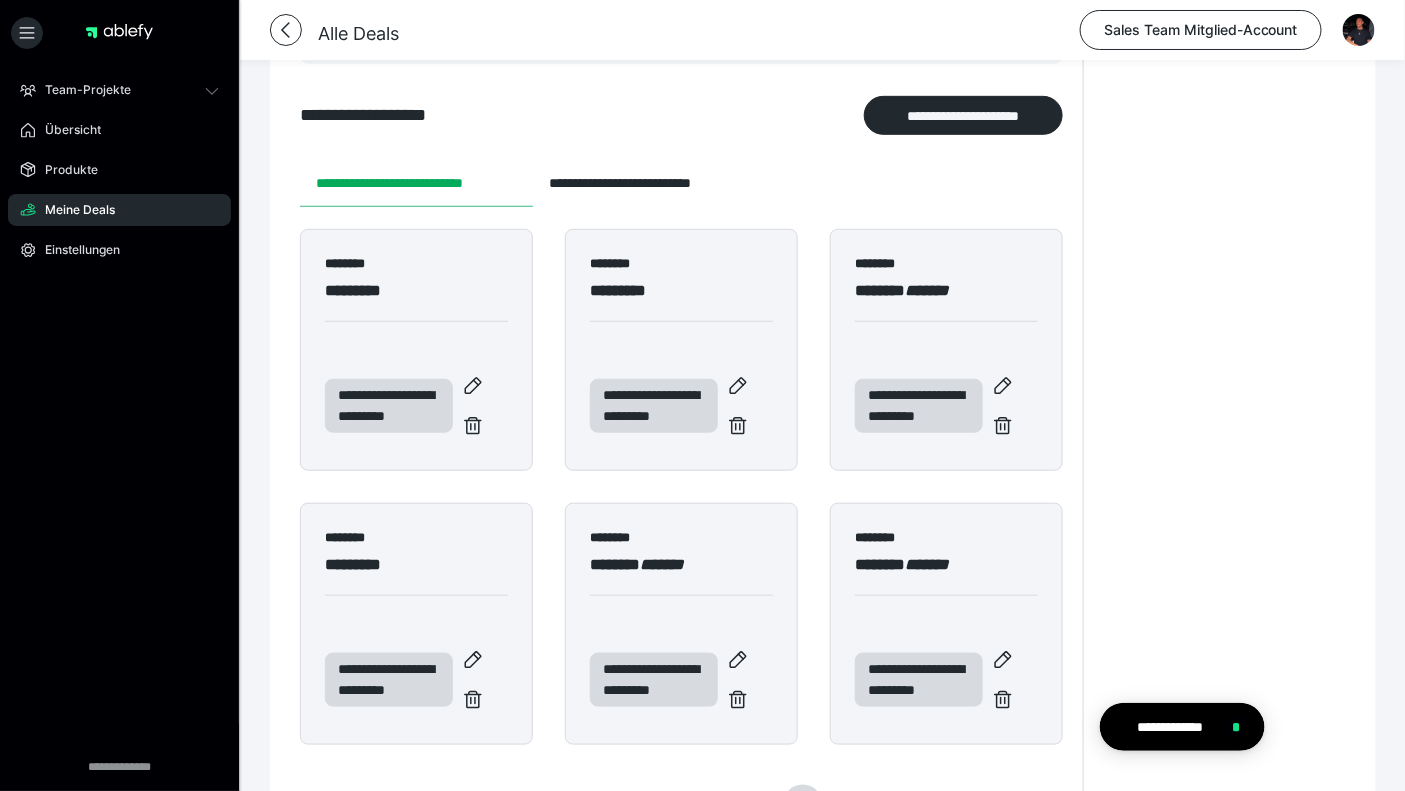 scroll, scrollTop: 297, scrollLeft: 0, axis: vertical 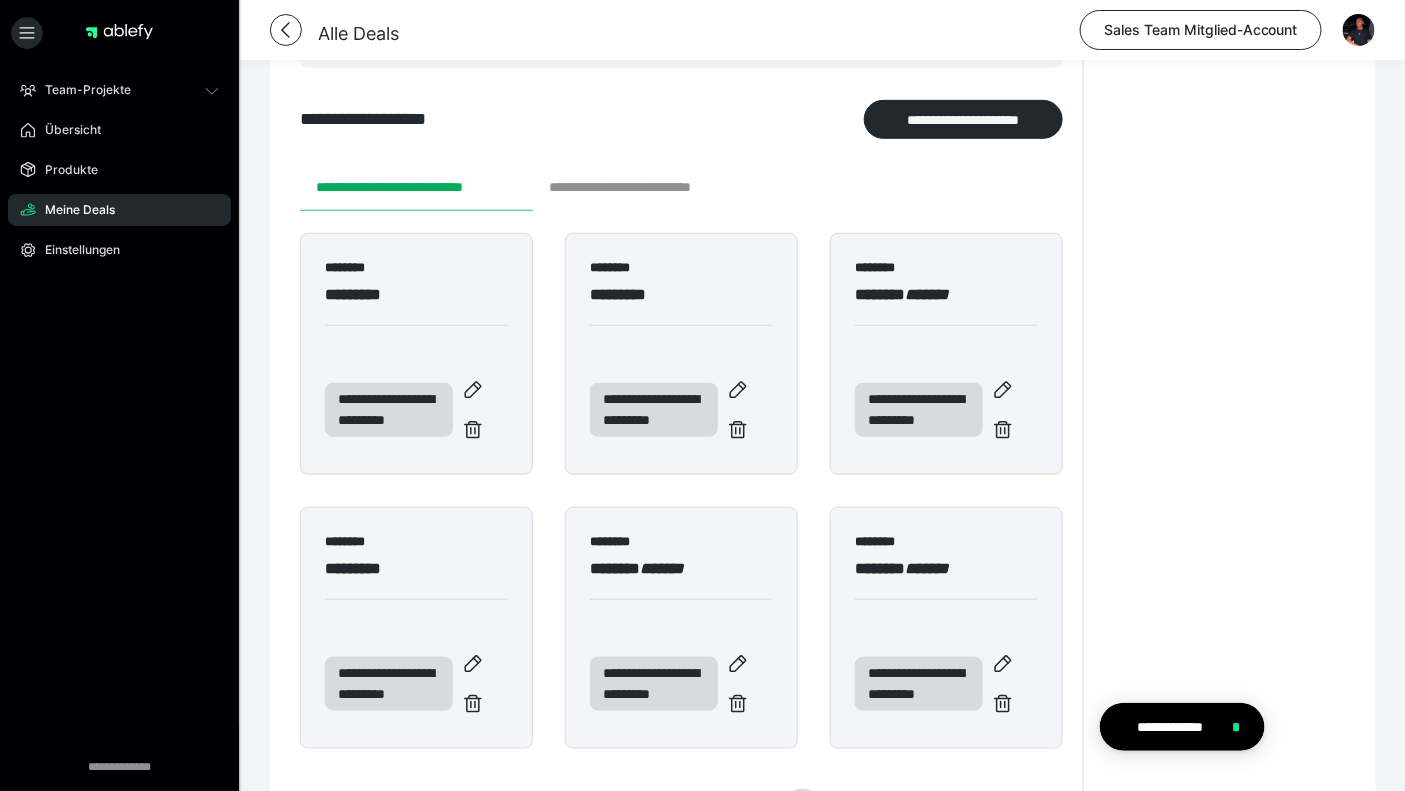 click on "**********" at bounding box center [648, 187] 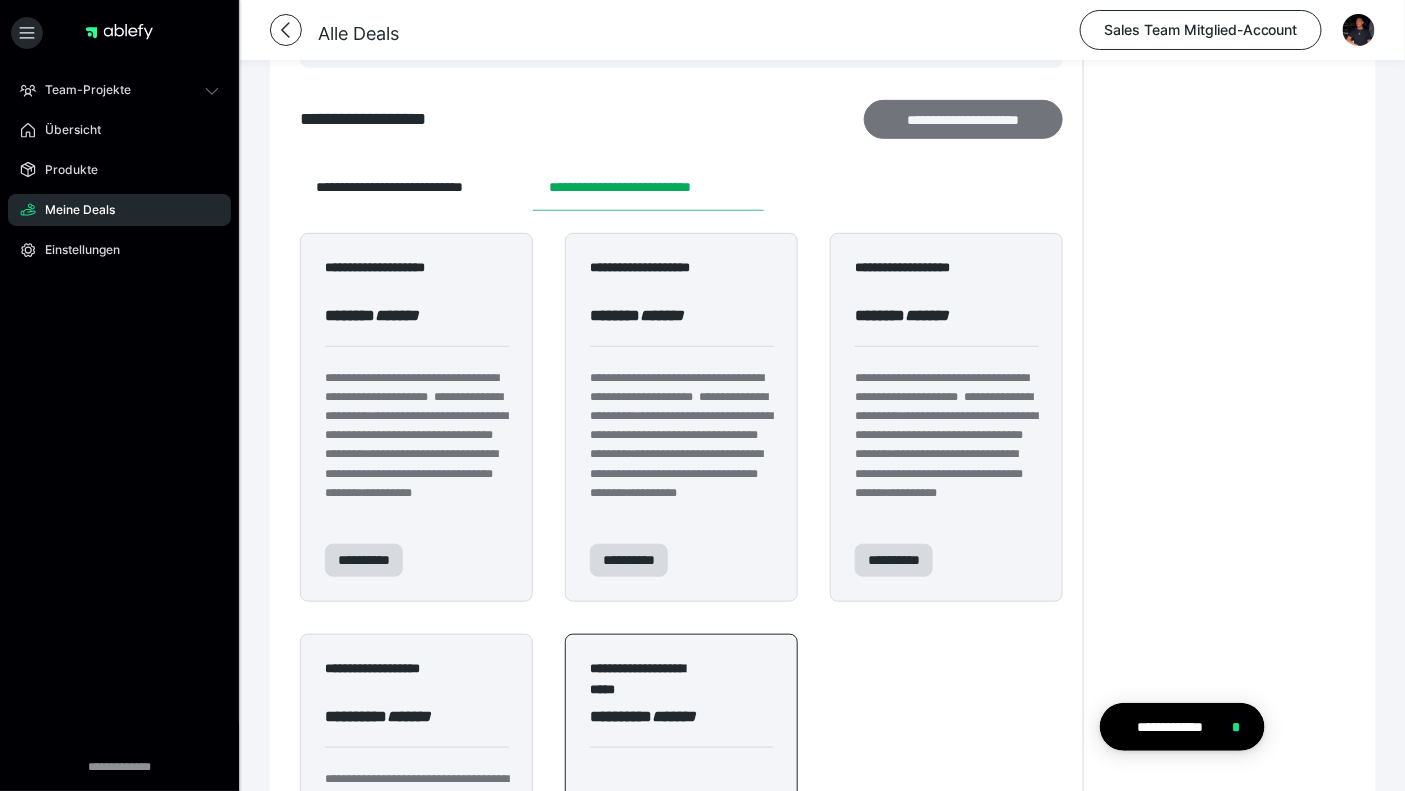 click on "**********" at bounding box center [963, 119] 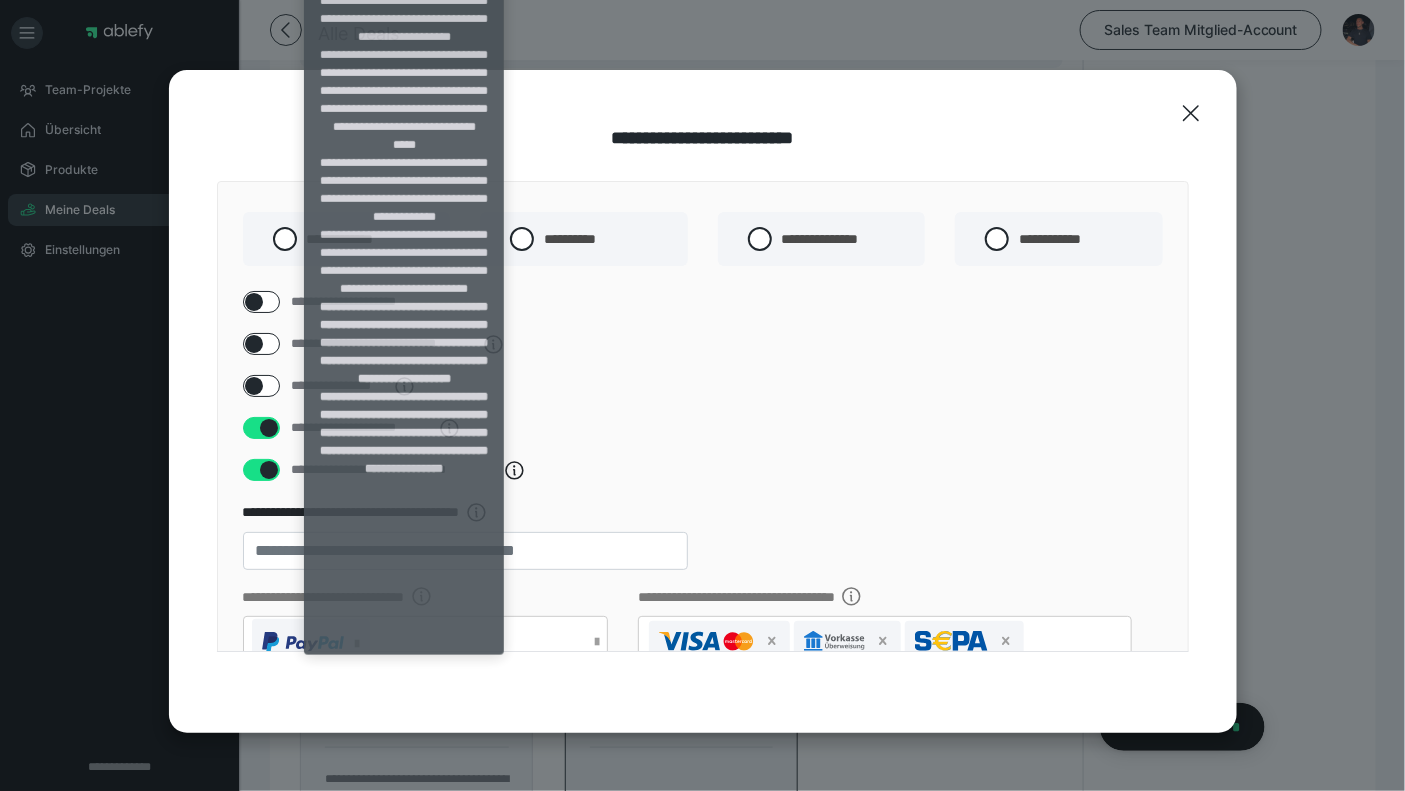 scroll, scrollTop: 353, scrollLeft: 0, axis: vertical 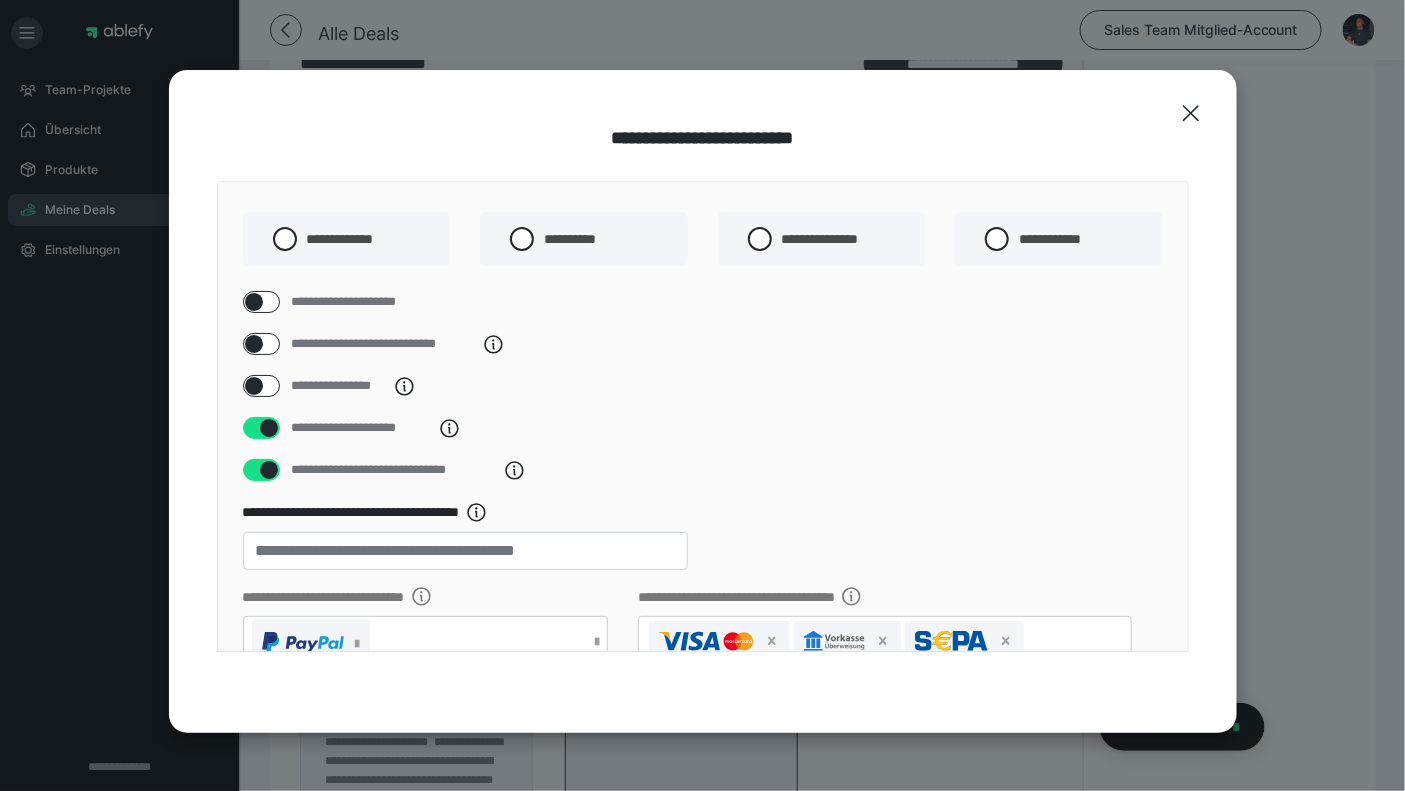 click at bounding box center (254, 386) 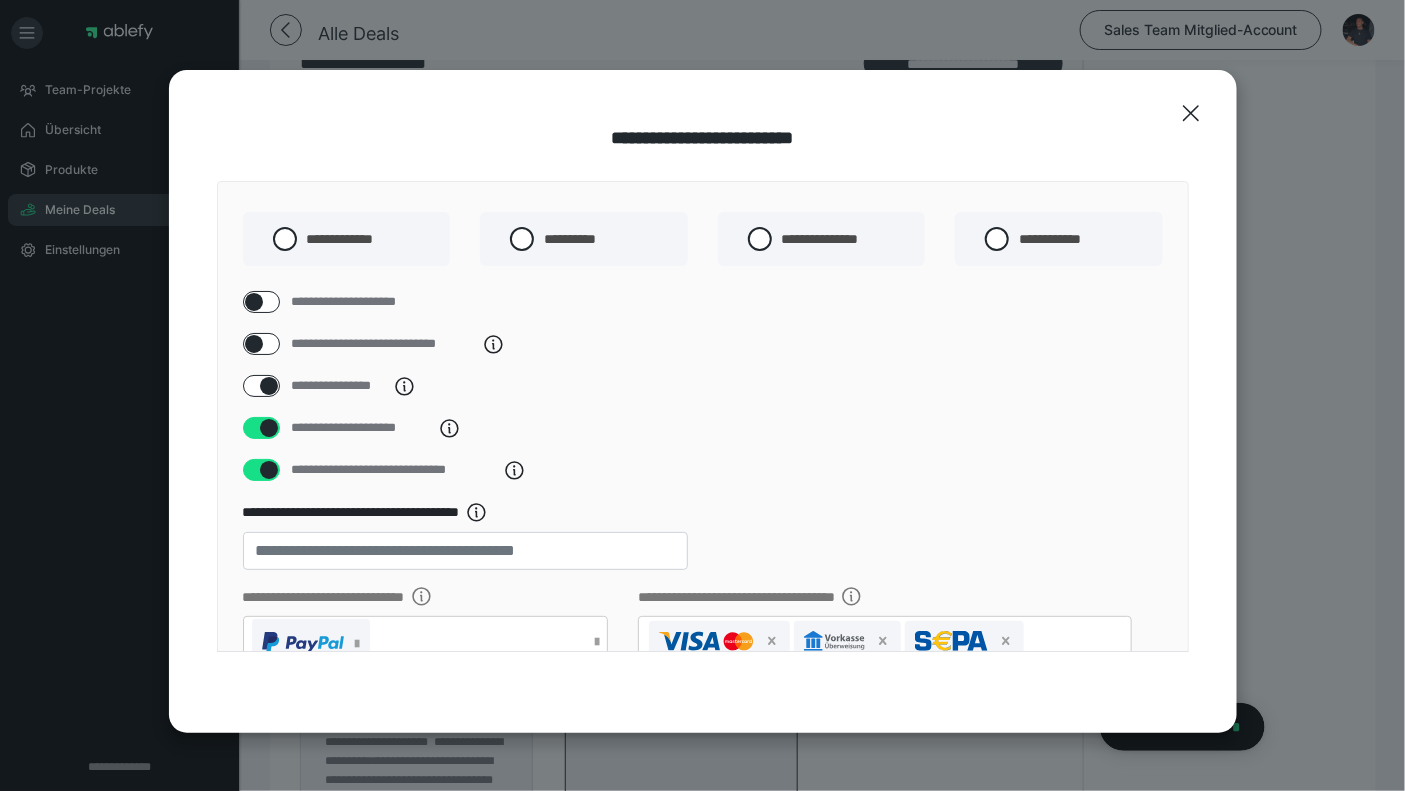 checkbox on "****" 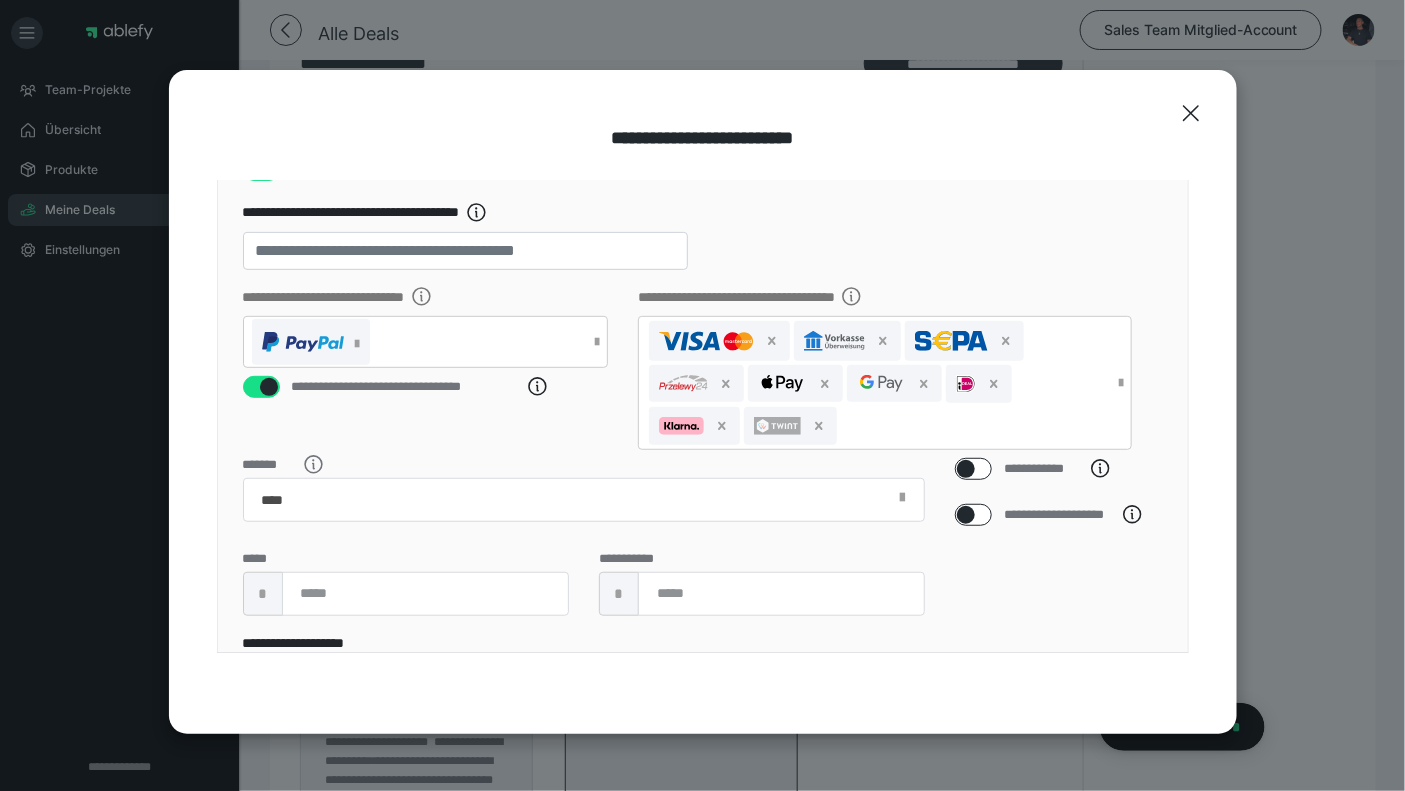 scroll, scrollTop: 301, scrollLeft: 0, axis: vertical 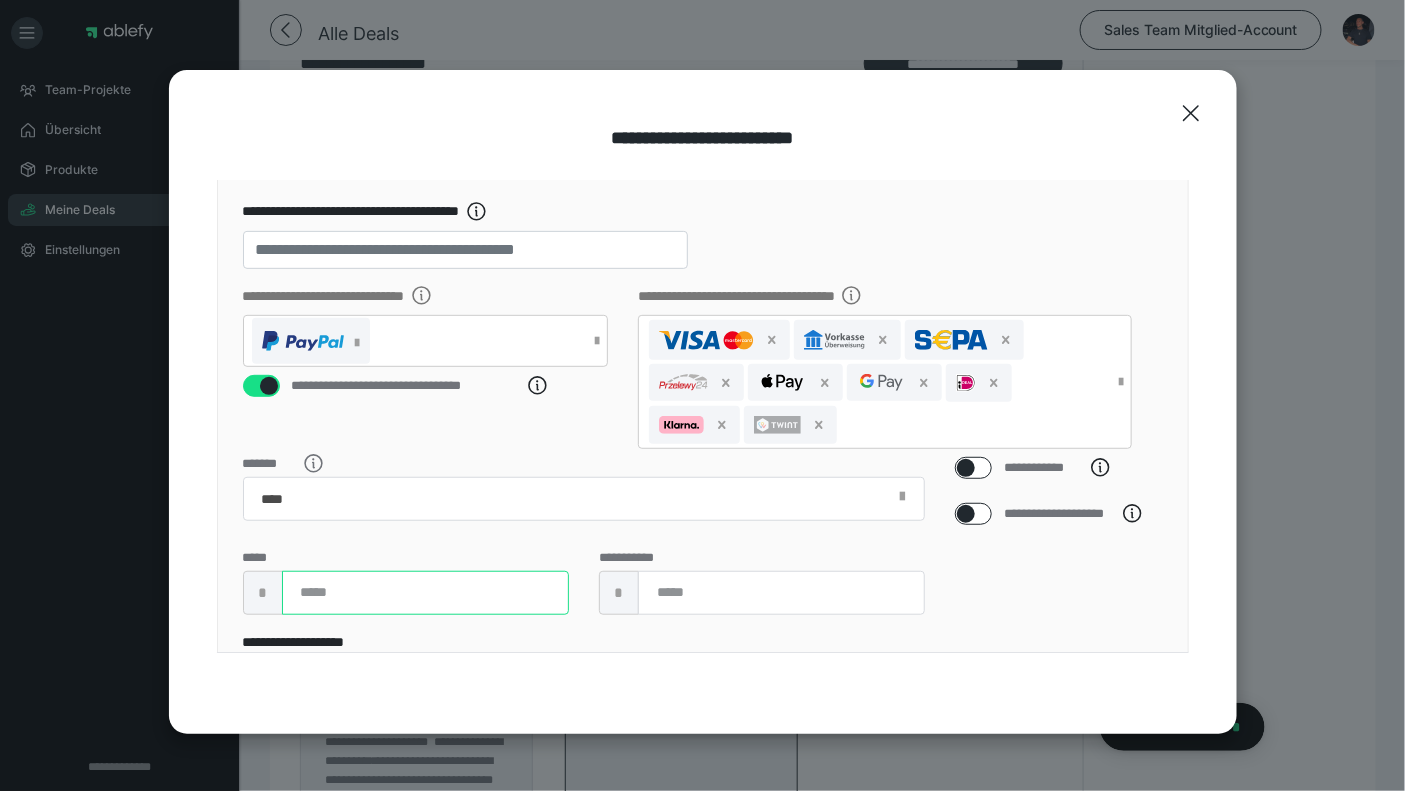 click at bounding box center [425, 593] 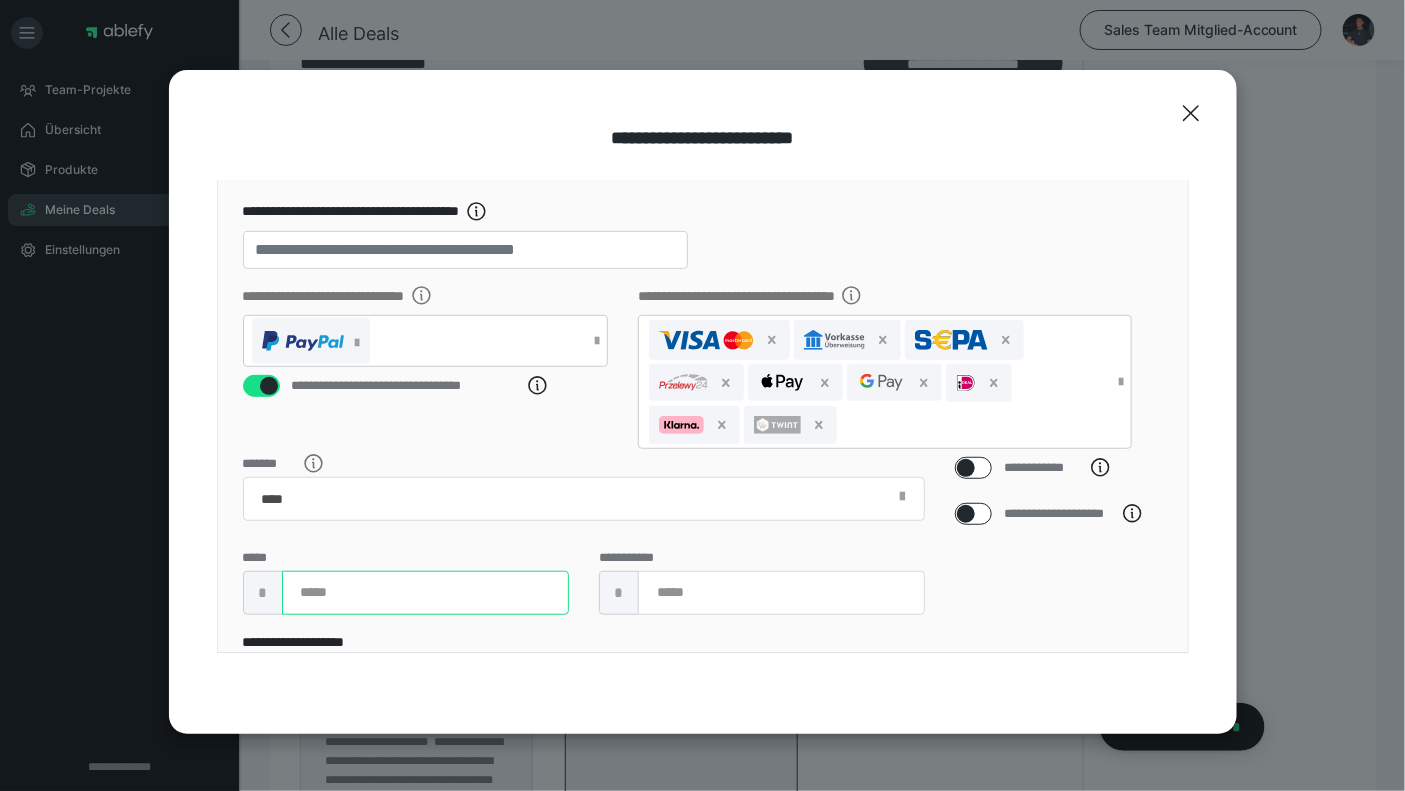 scroll, scrollTop: 508, scrollLeft: 0, axis: vertical 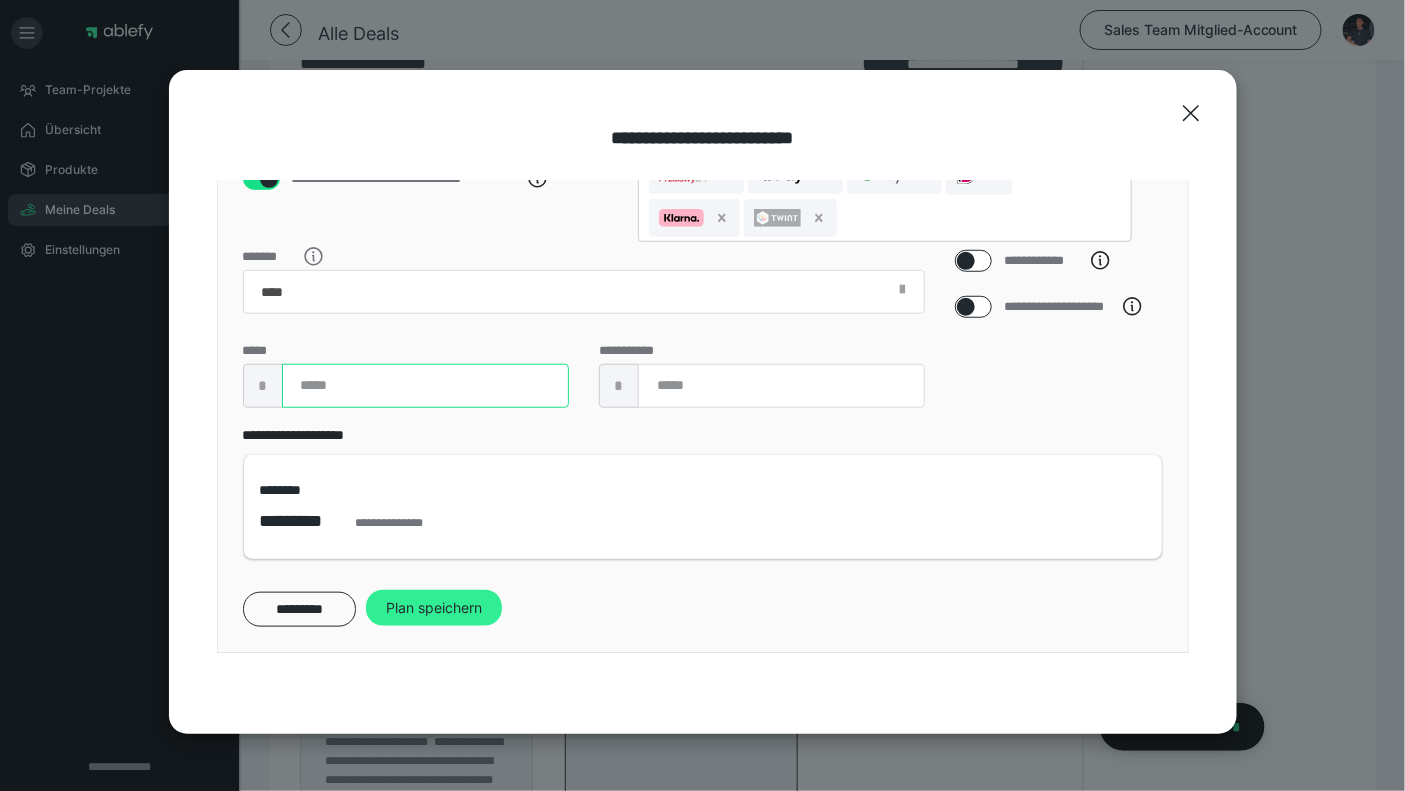 type on "****" 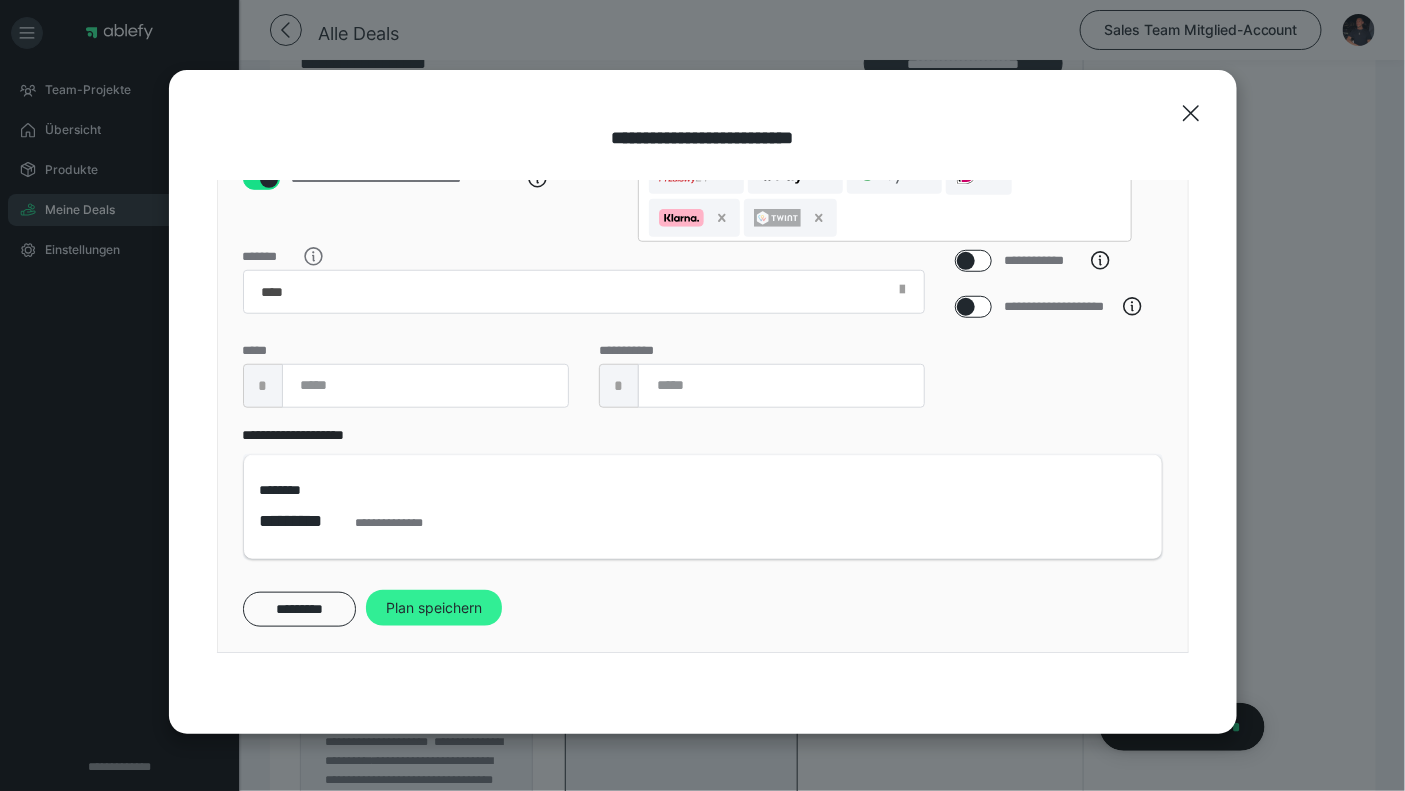 click on "Plan speichern" at bounding box center (434, 608) 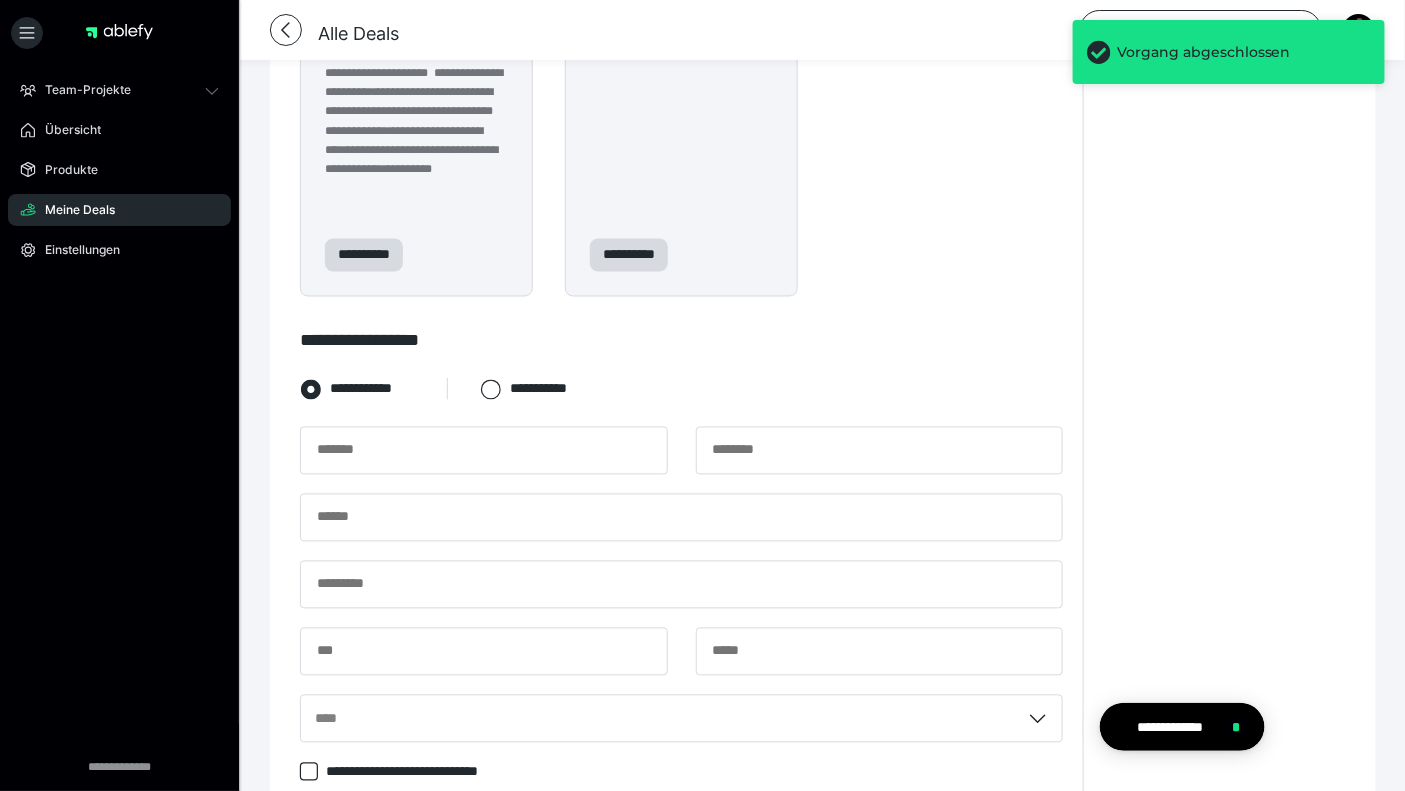 scroll, scrollTop: 1046, scrollLeft: 0, axis: vertical 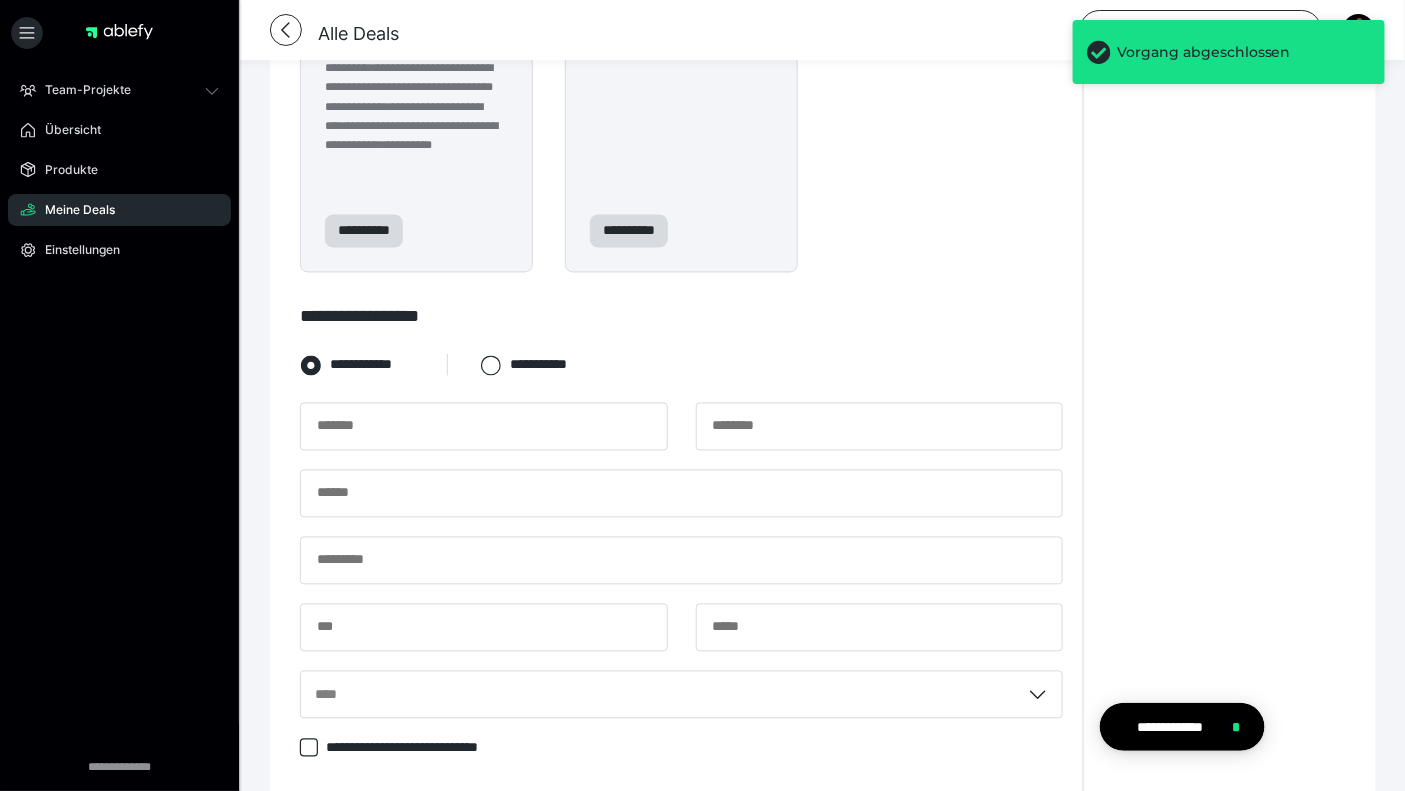 click at bounding box center (681, 436) 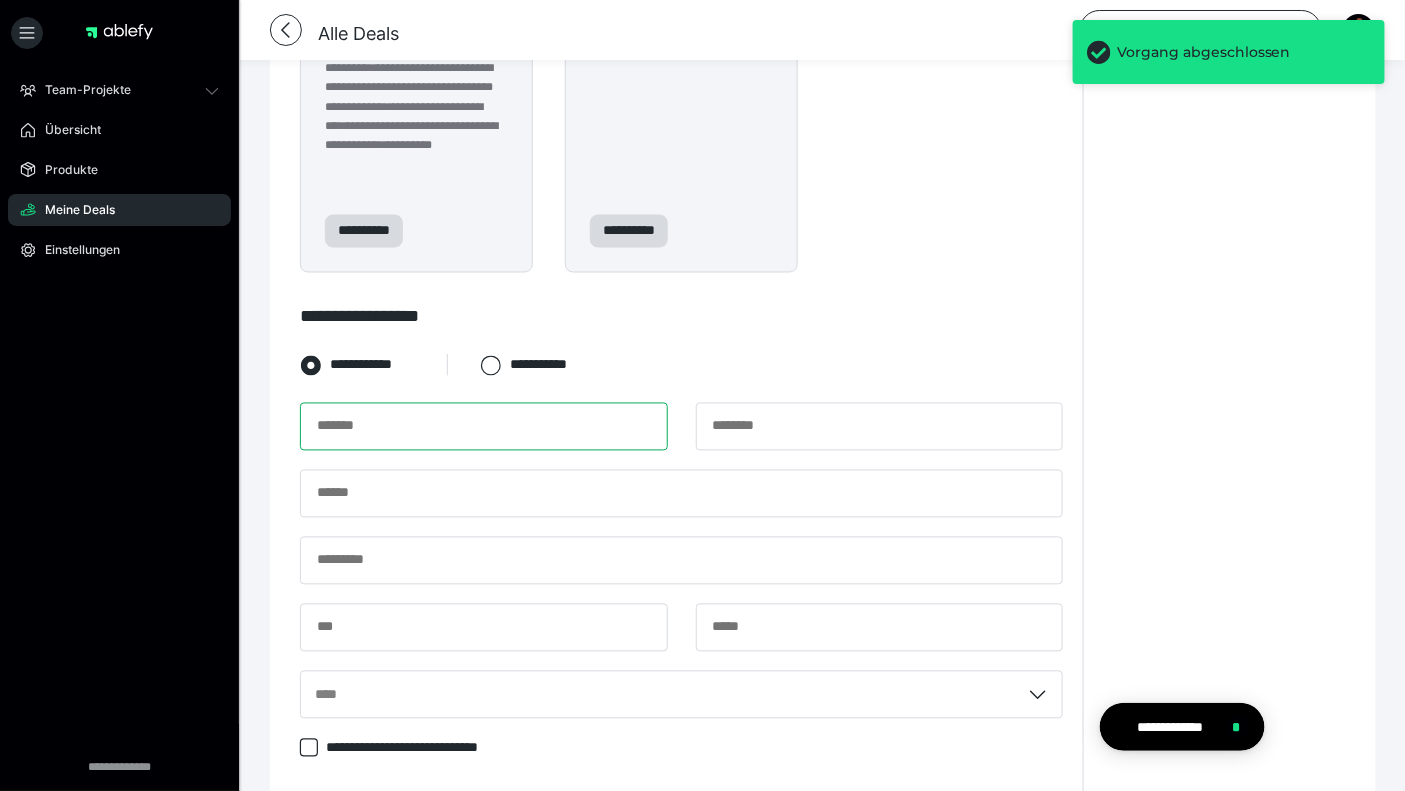 click at bounding box center [484, 427] 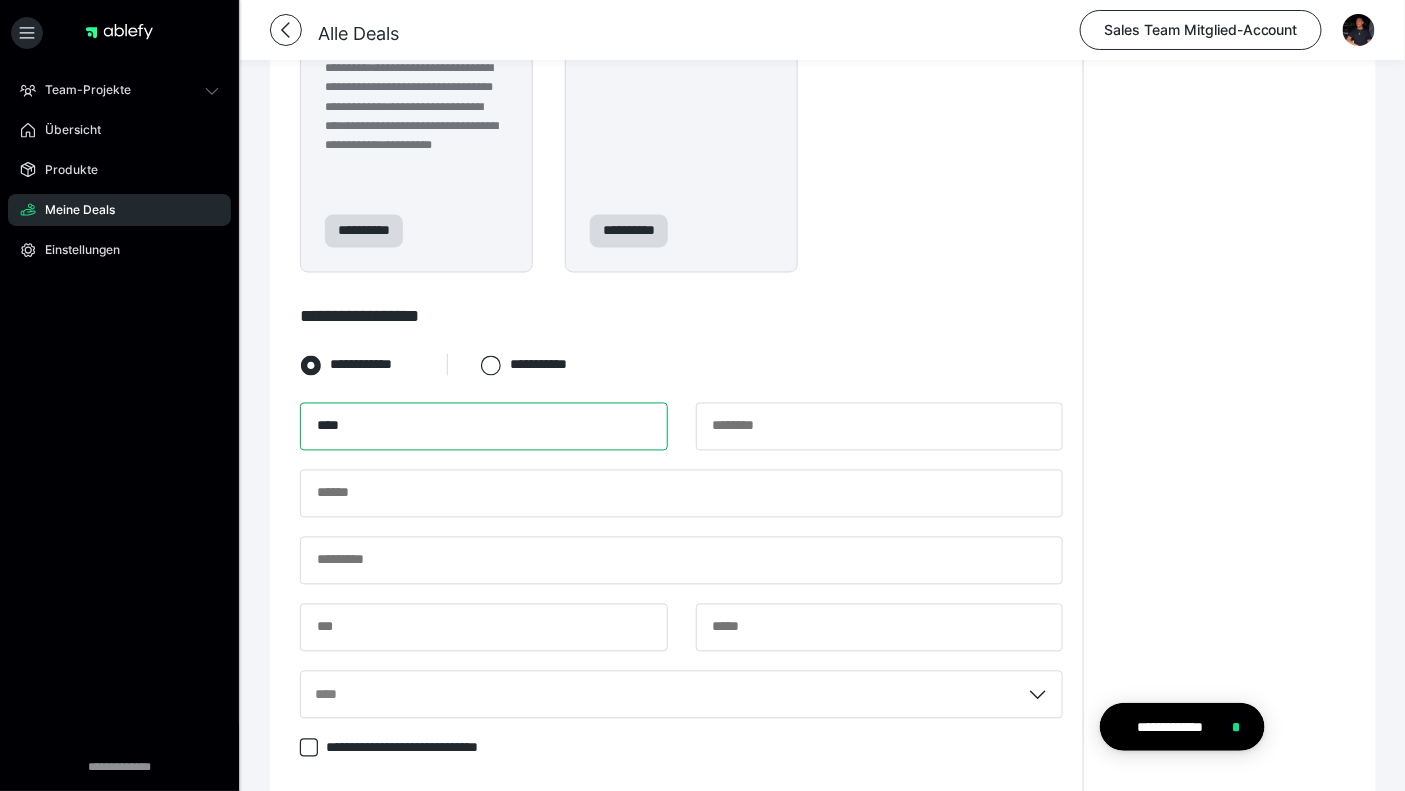 type on "****" 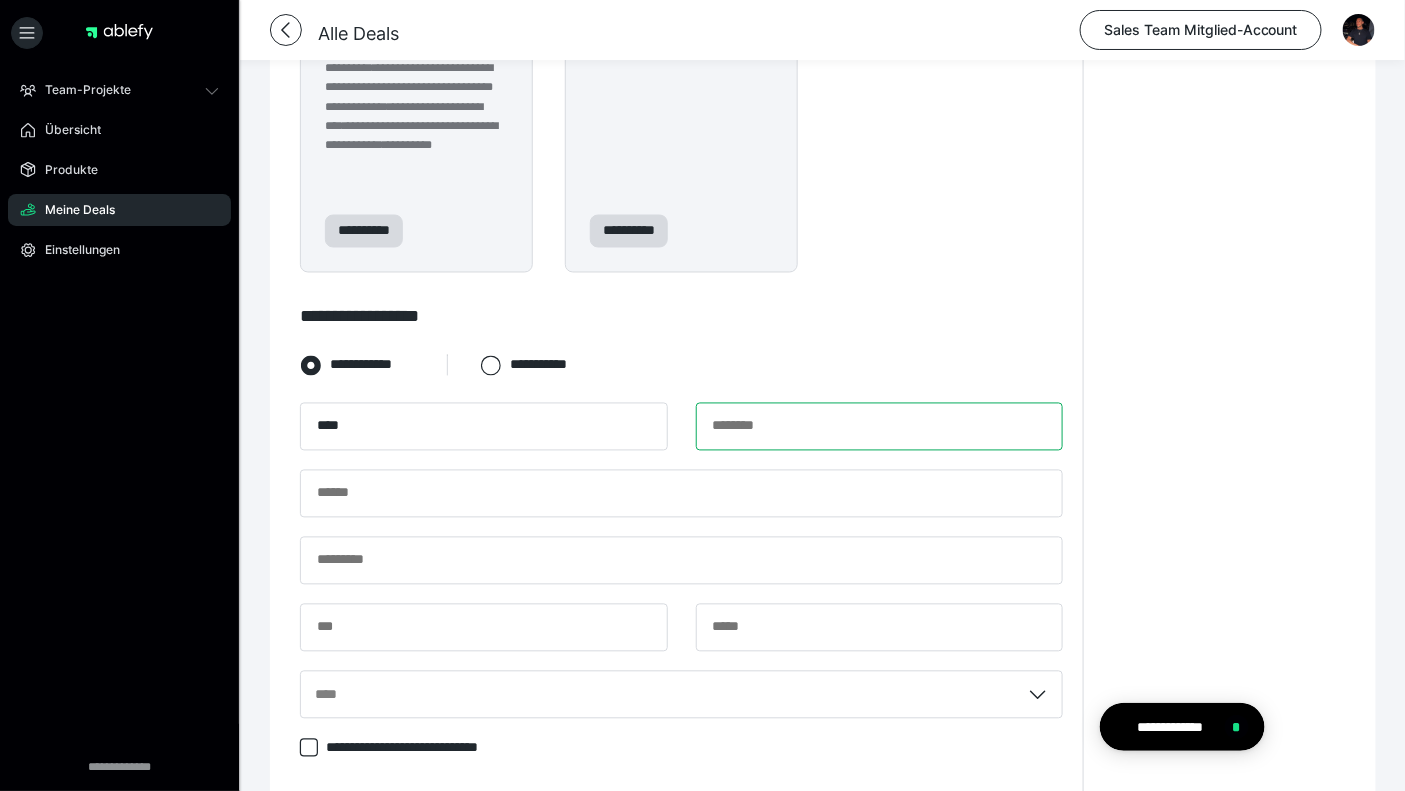 click at bounding box center (880, 427) 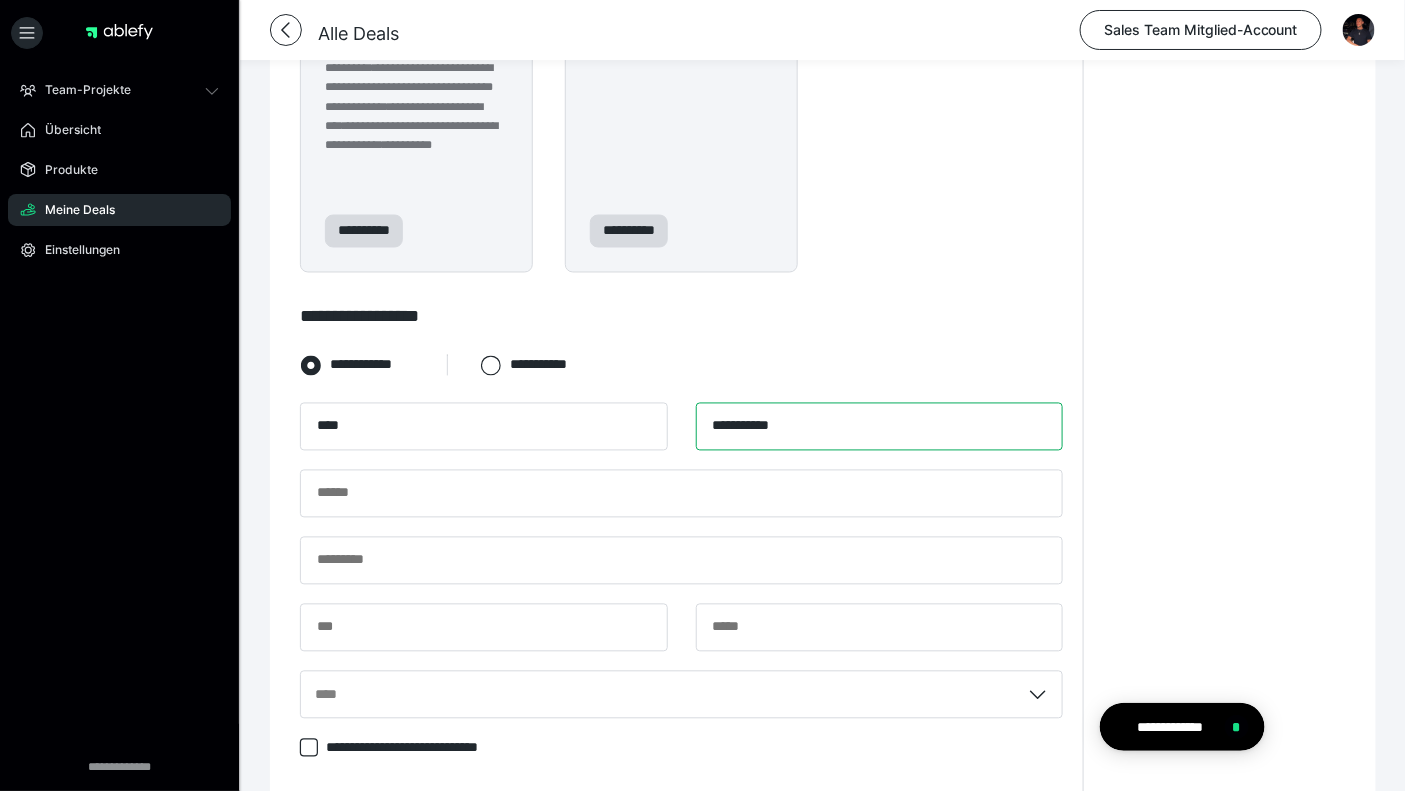 type on "**********" 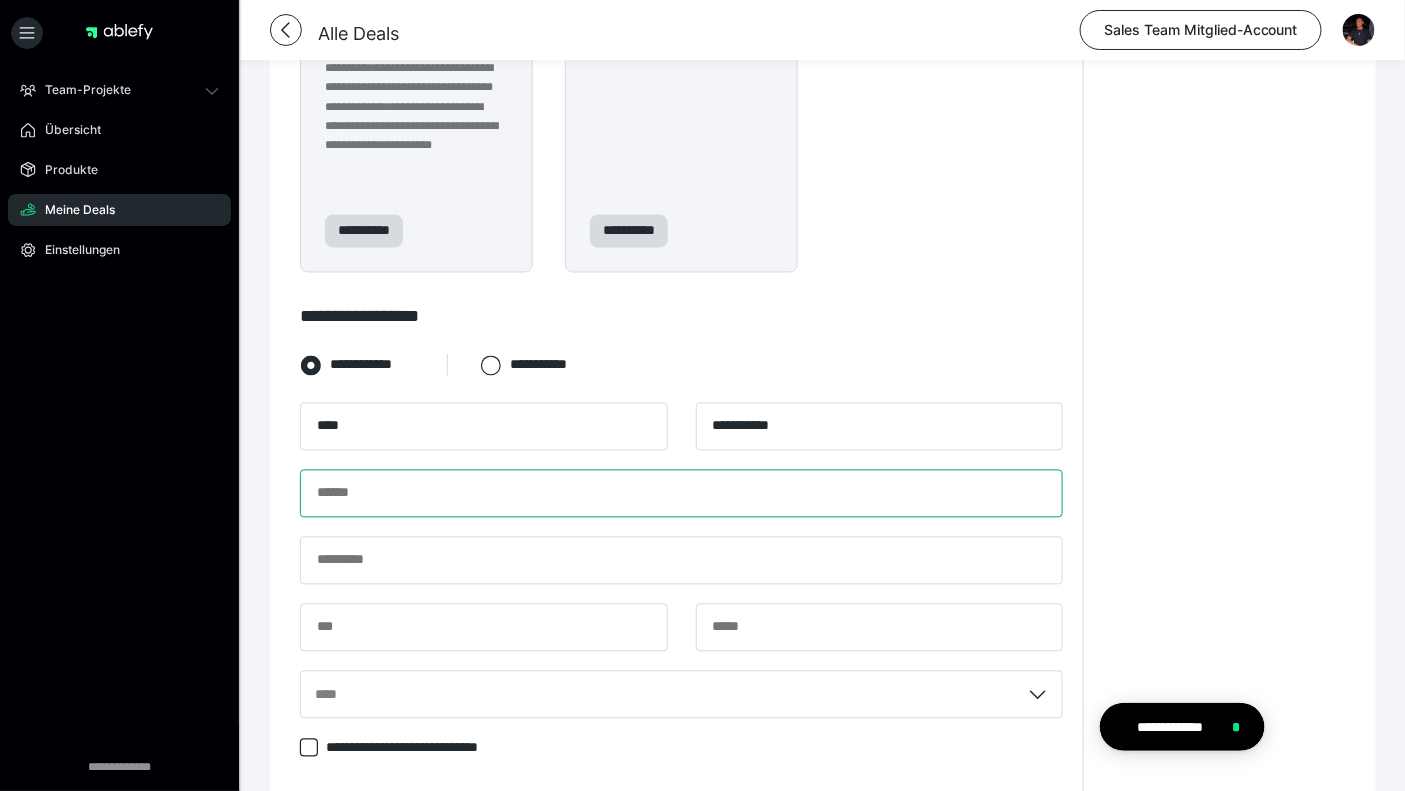 click at bounding box center [681, 494] 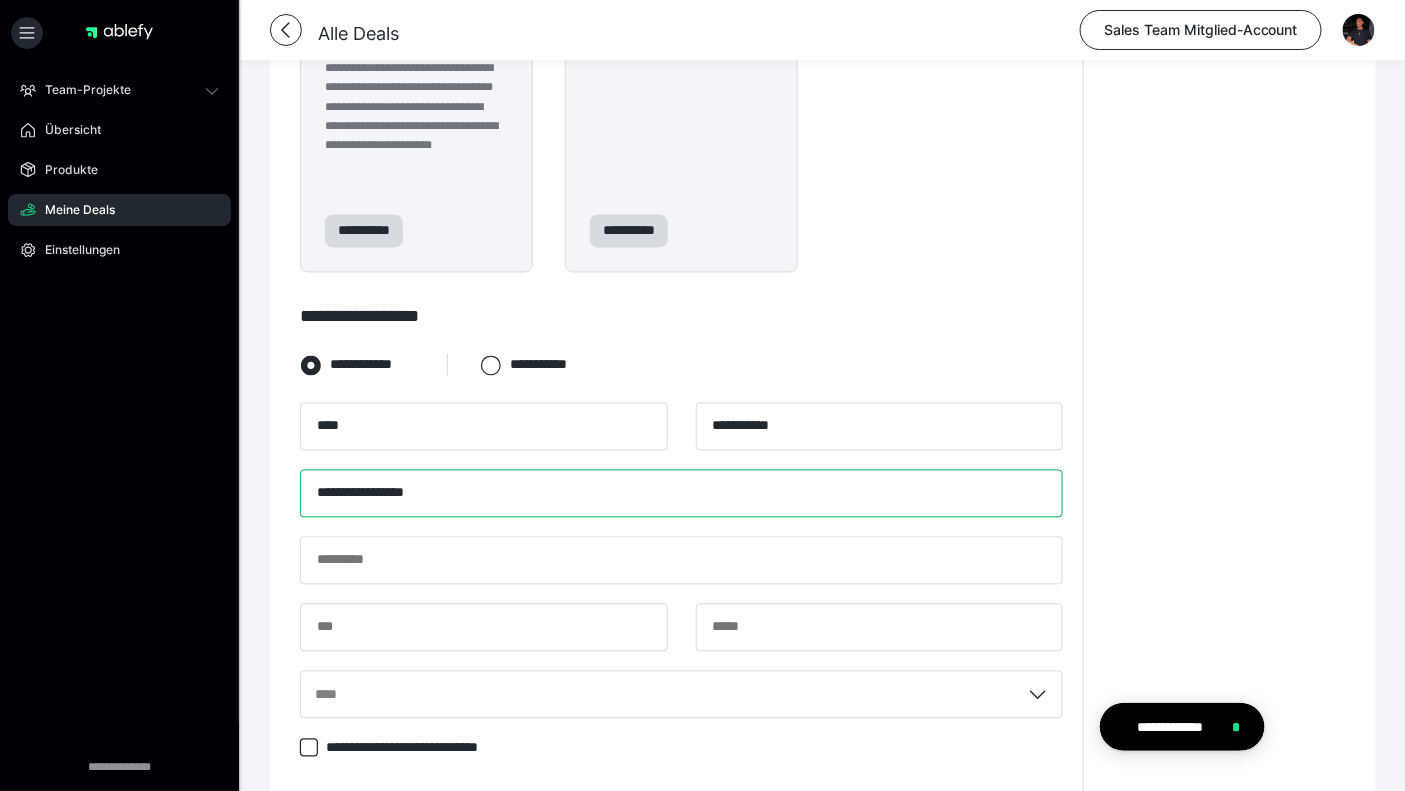 type on "**********" 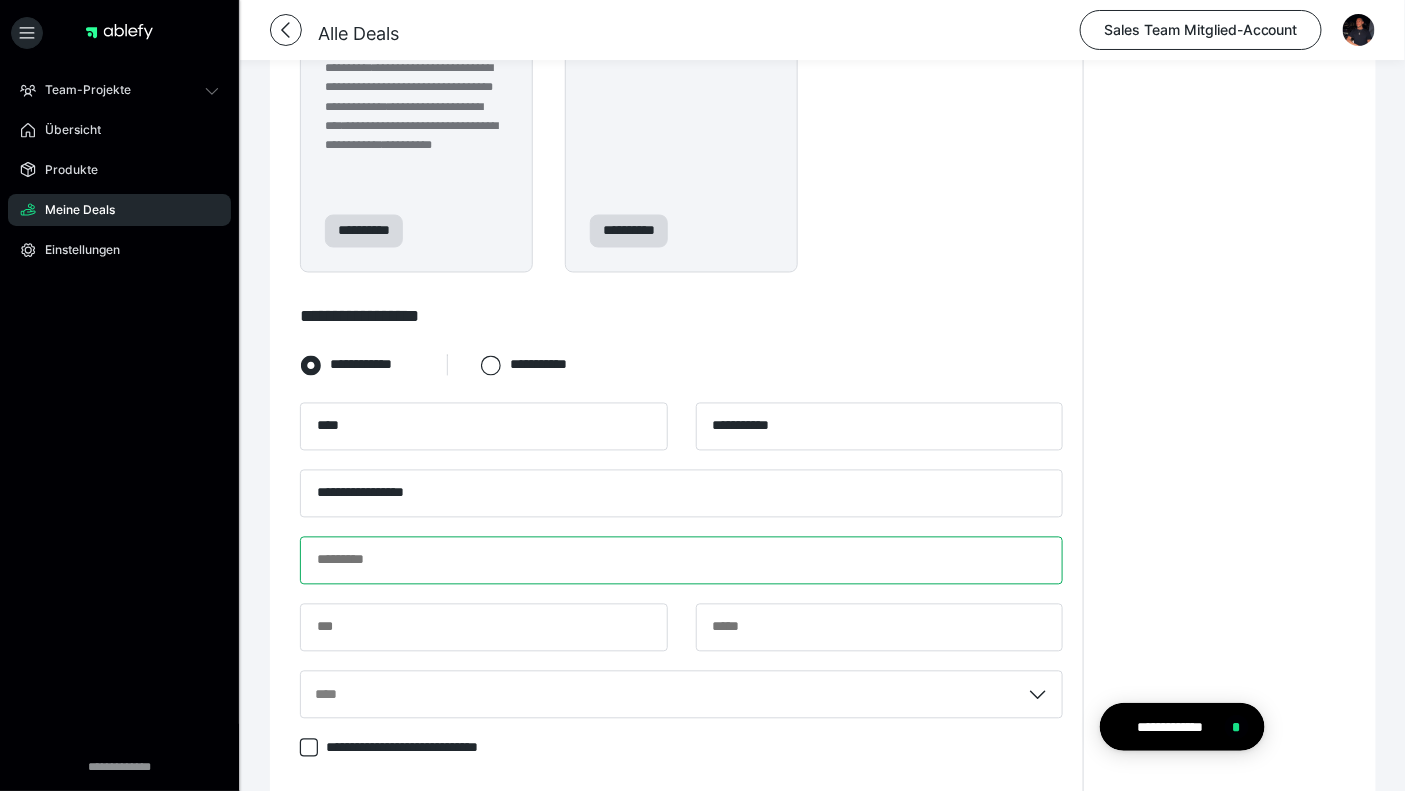 click at bounding box center [681, 561] 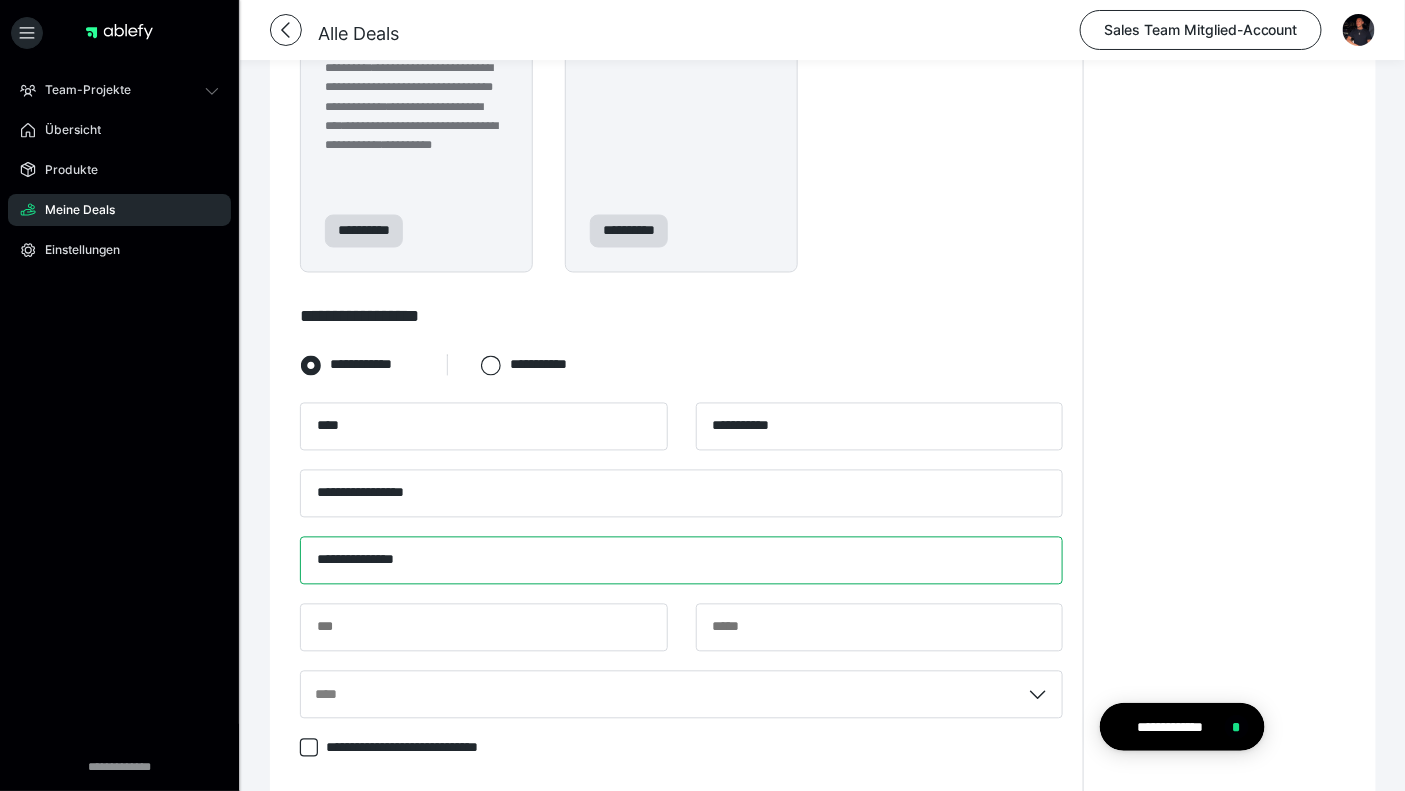 type on "**********" 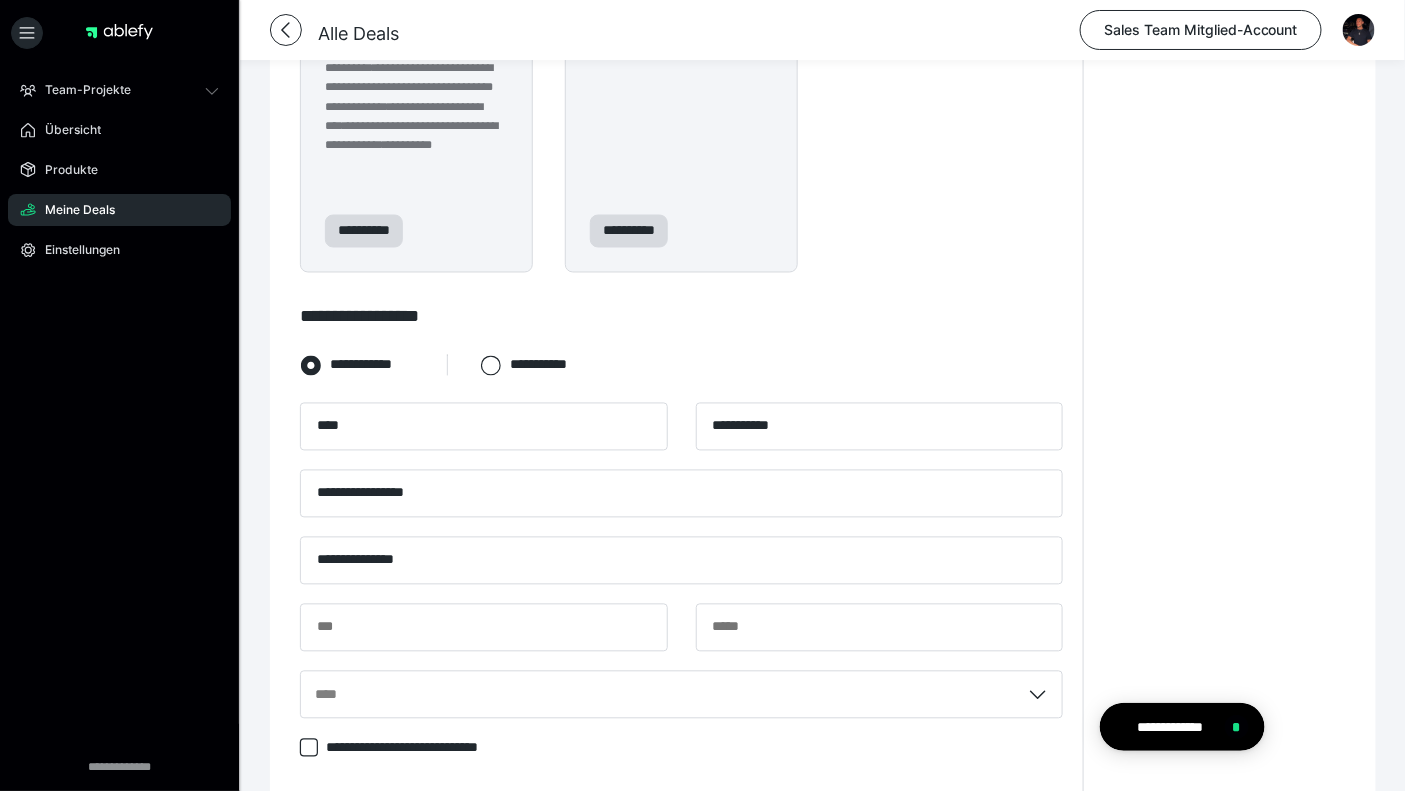 click at bounding box center (681, 637) 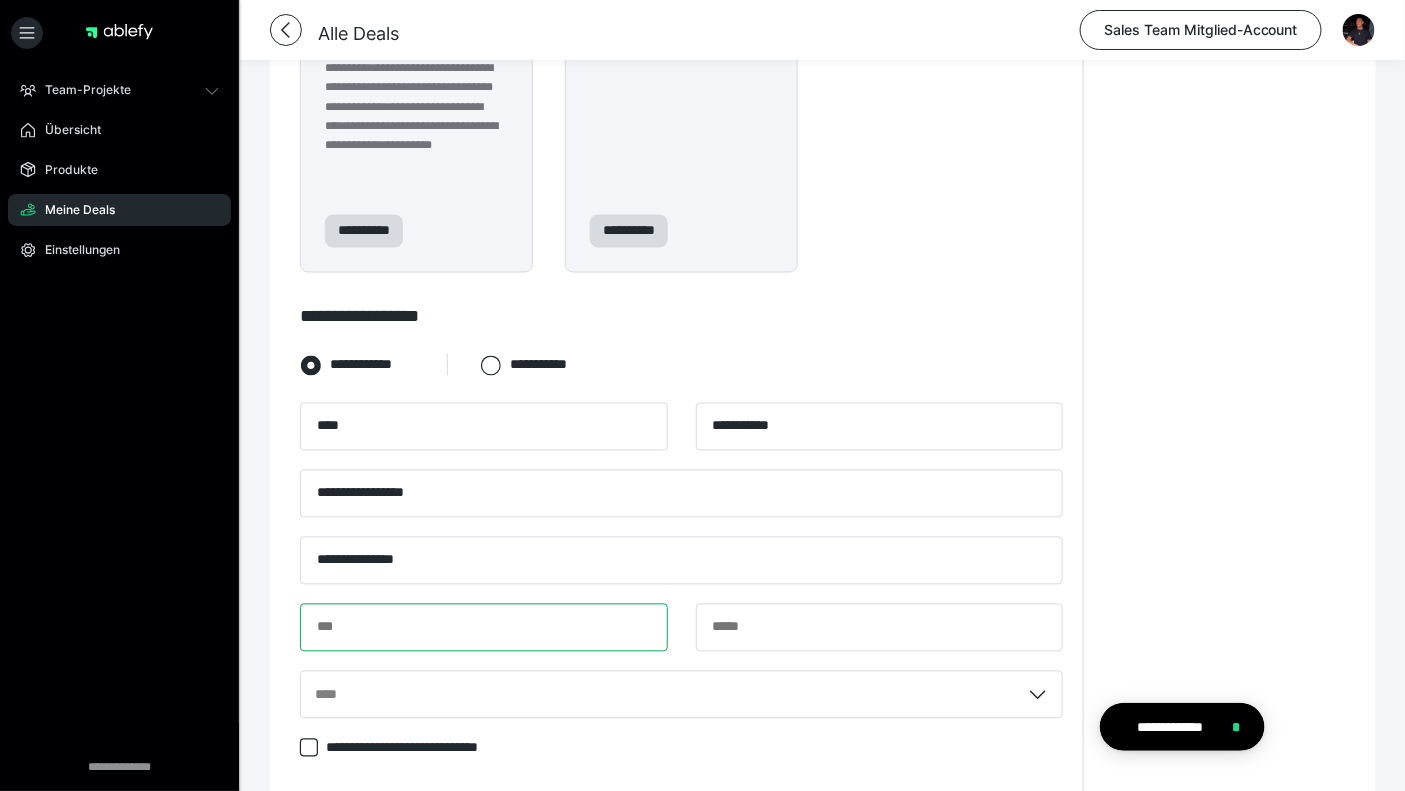 click at bounding box center (484, 628) 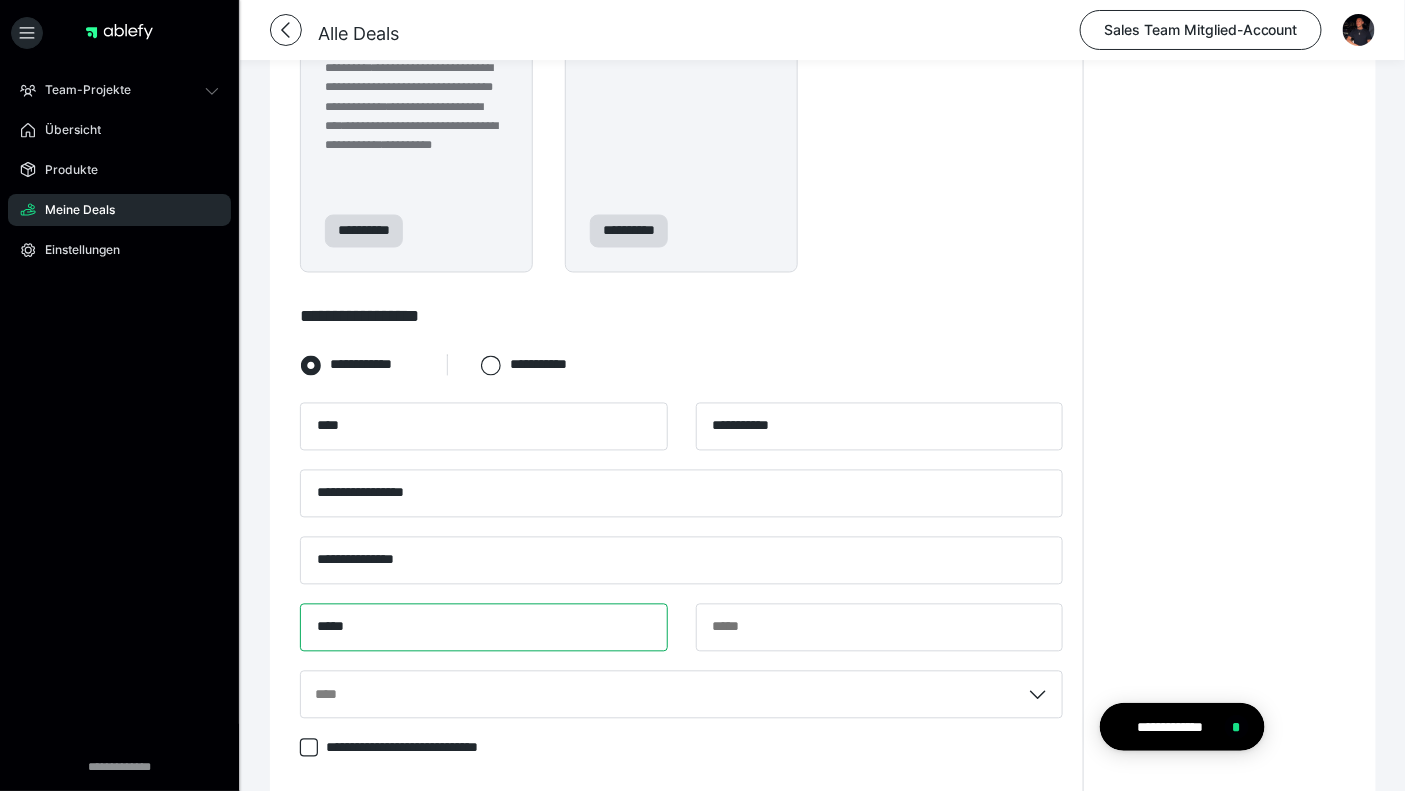 type on "*****" 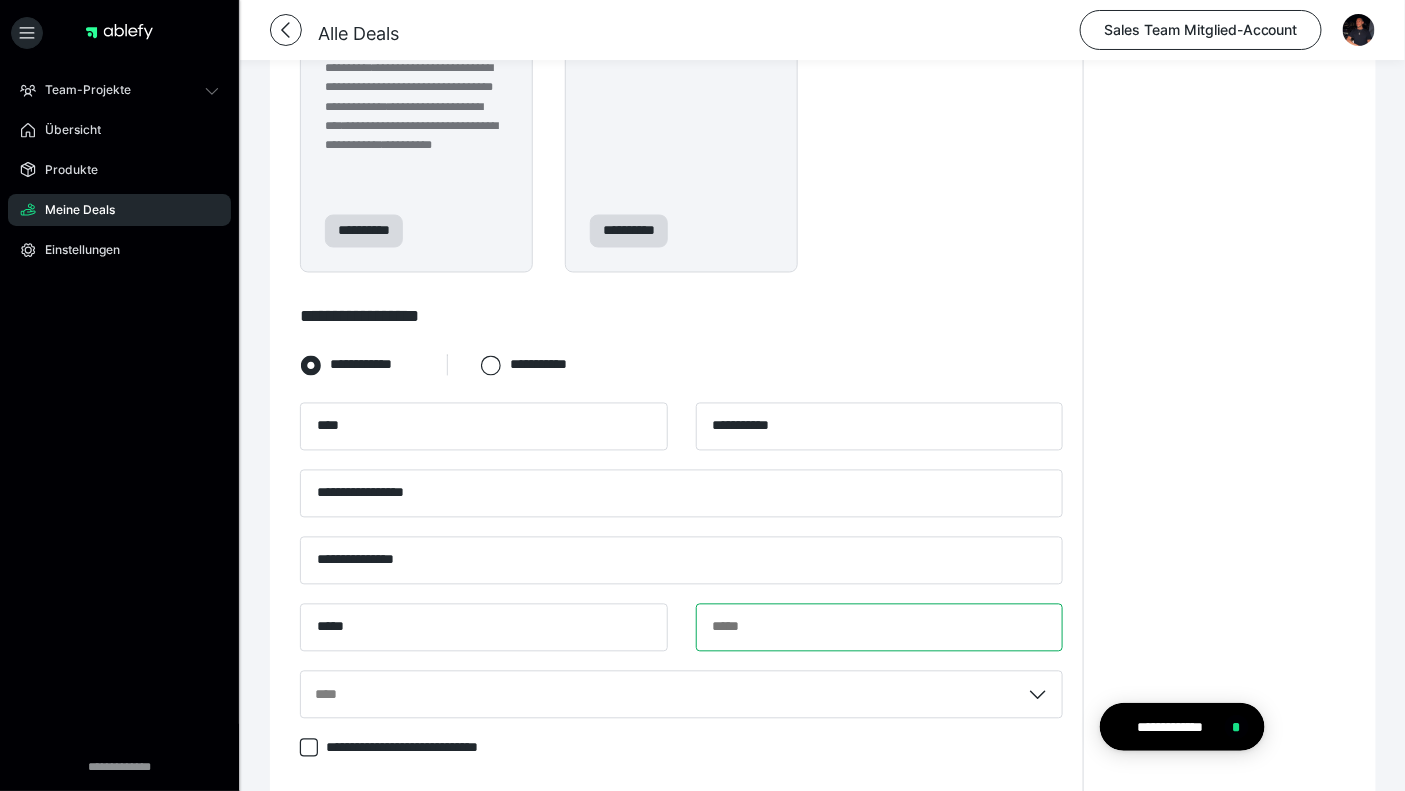 click at bounding box center [880, 628] 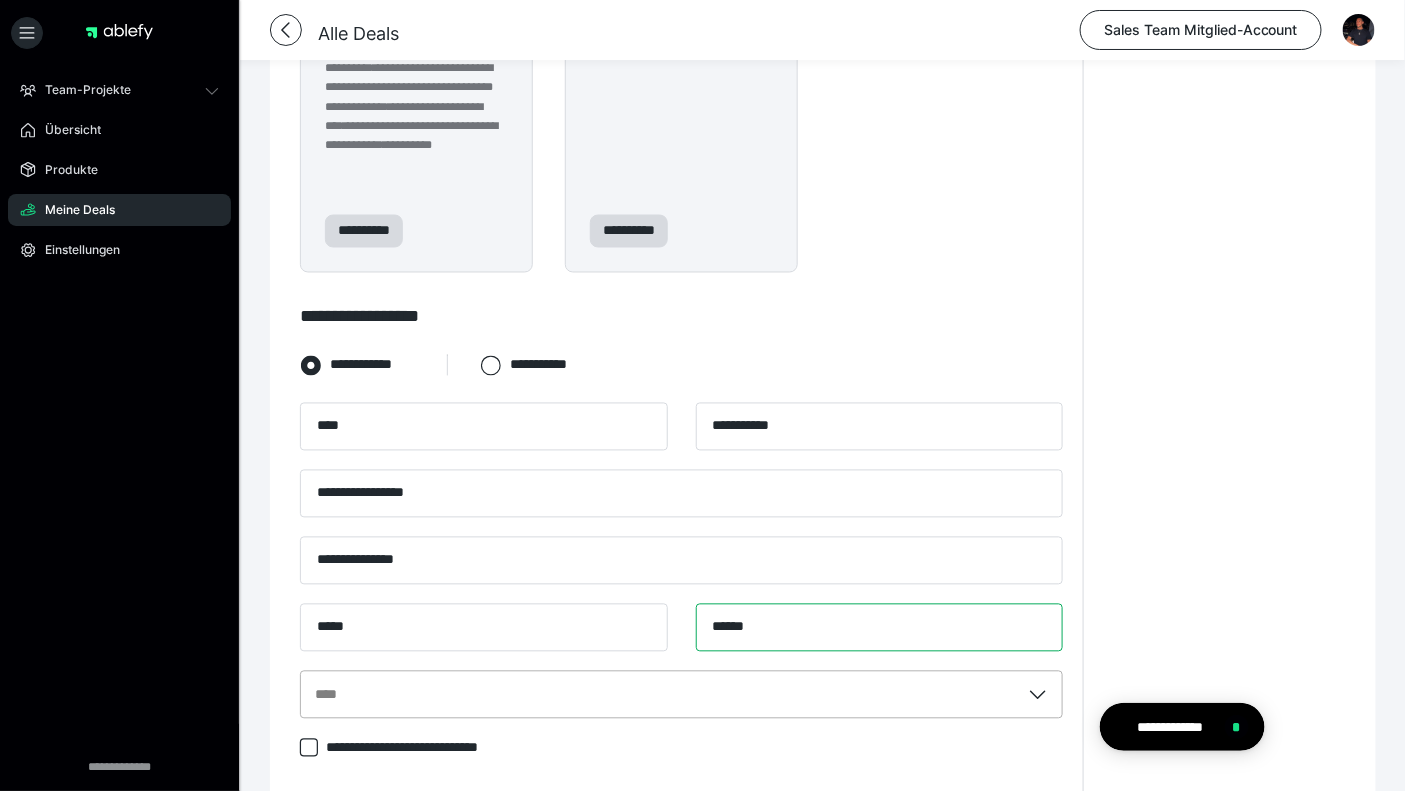 type on "******" 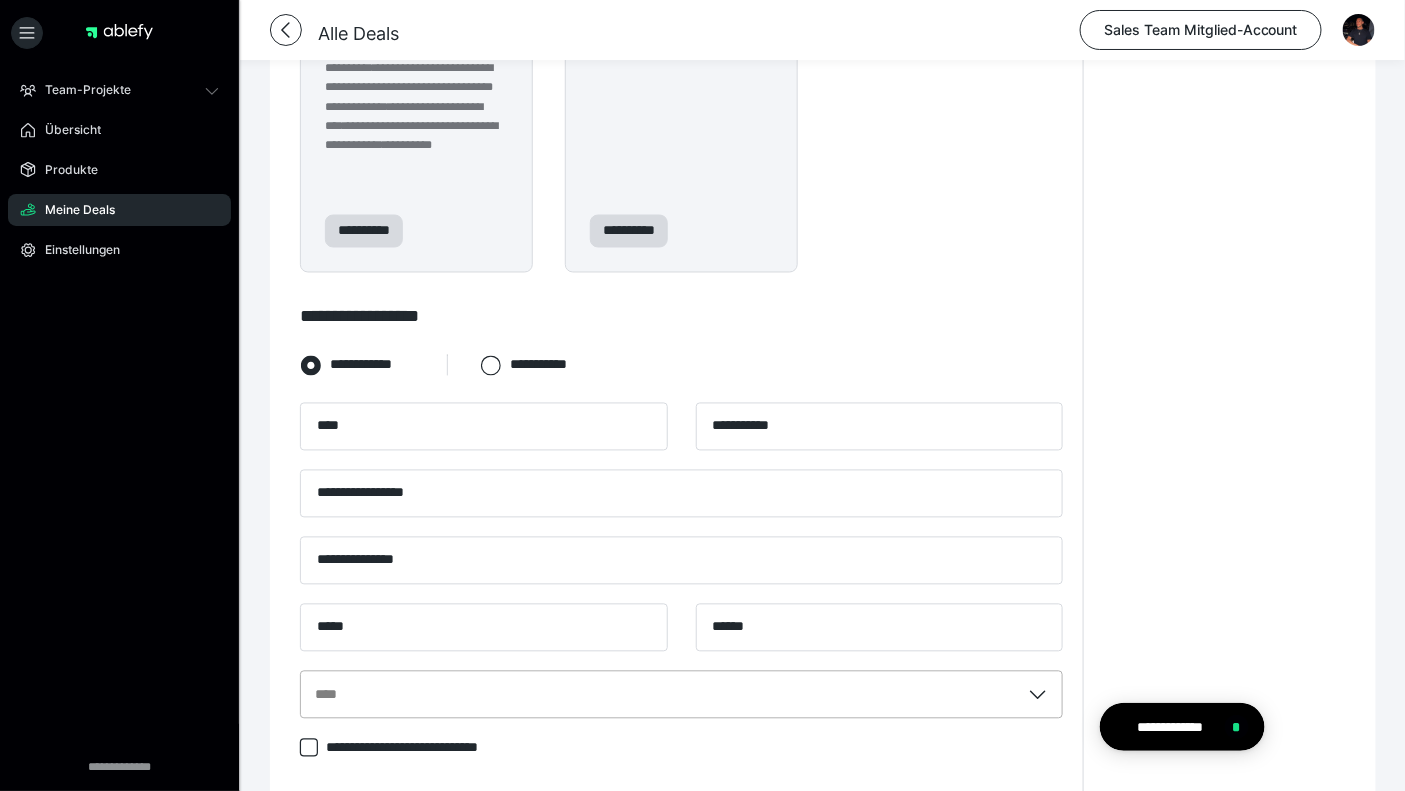 click on "****" at bounding box center (681, 695) 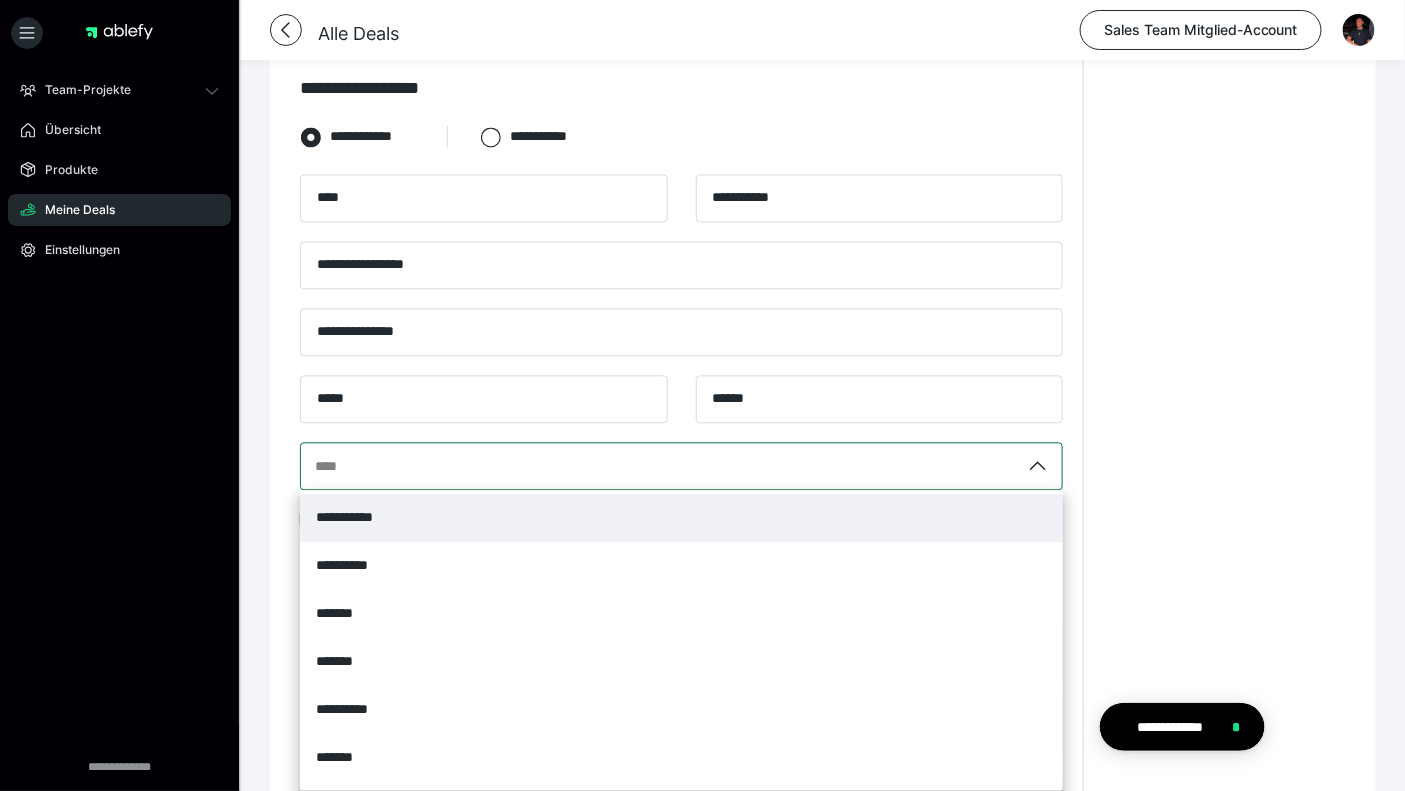 click on "**********" at bounding box center (681, 518) 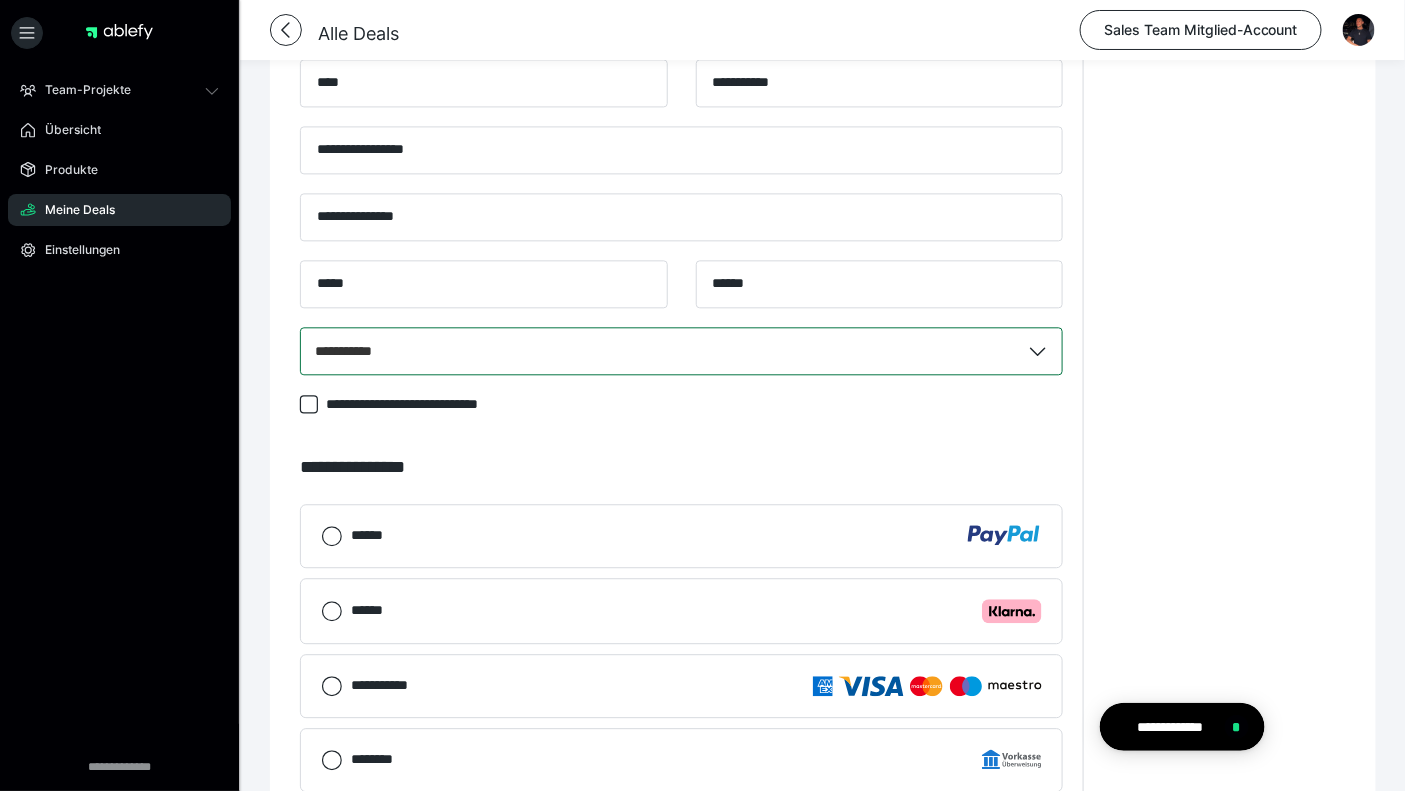 scroll, scrollTop: 1456, scrollLeft: 0, axis: vertical 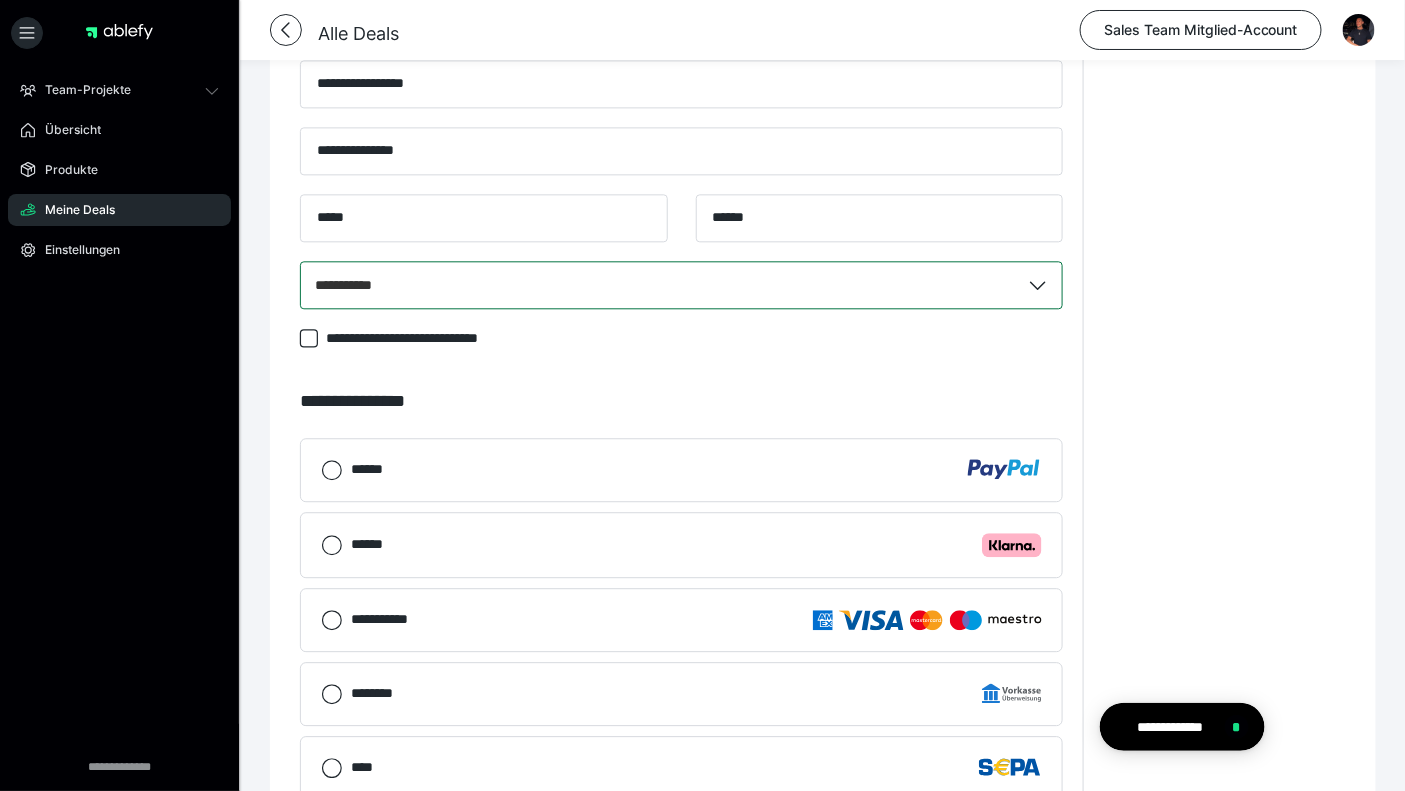 click on "**********" at bounding box center (1224, -64) 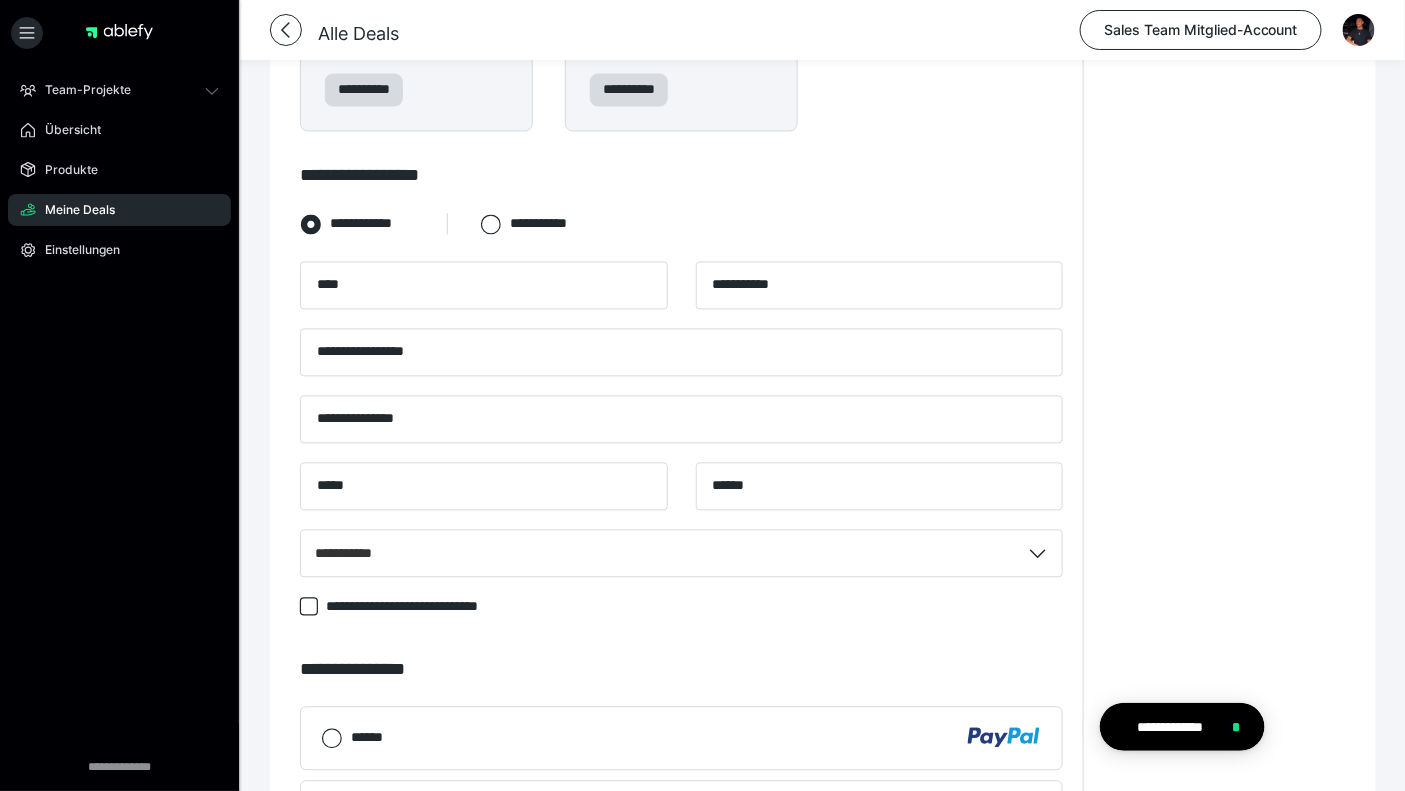 scroll, scrollTop: 1161, scrollLeft: 0, axis: vertical 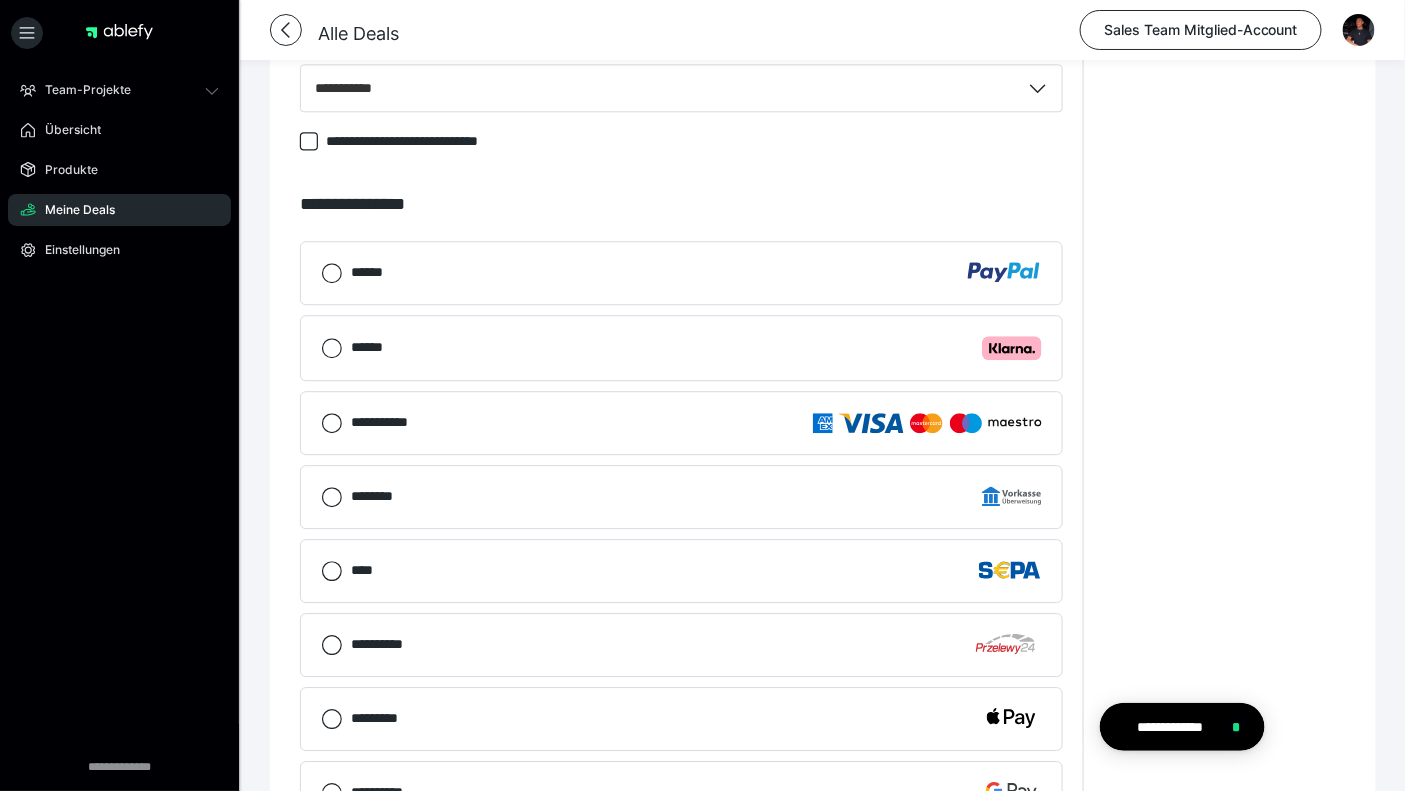 click on "****** .cls-1 {fill: #ffb3c7;}" at bounding box center [681, 348] 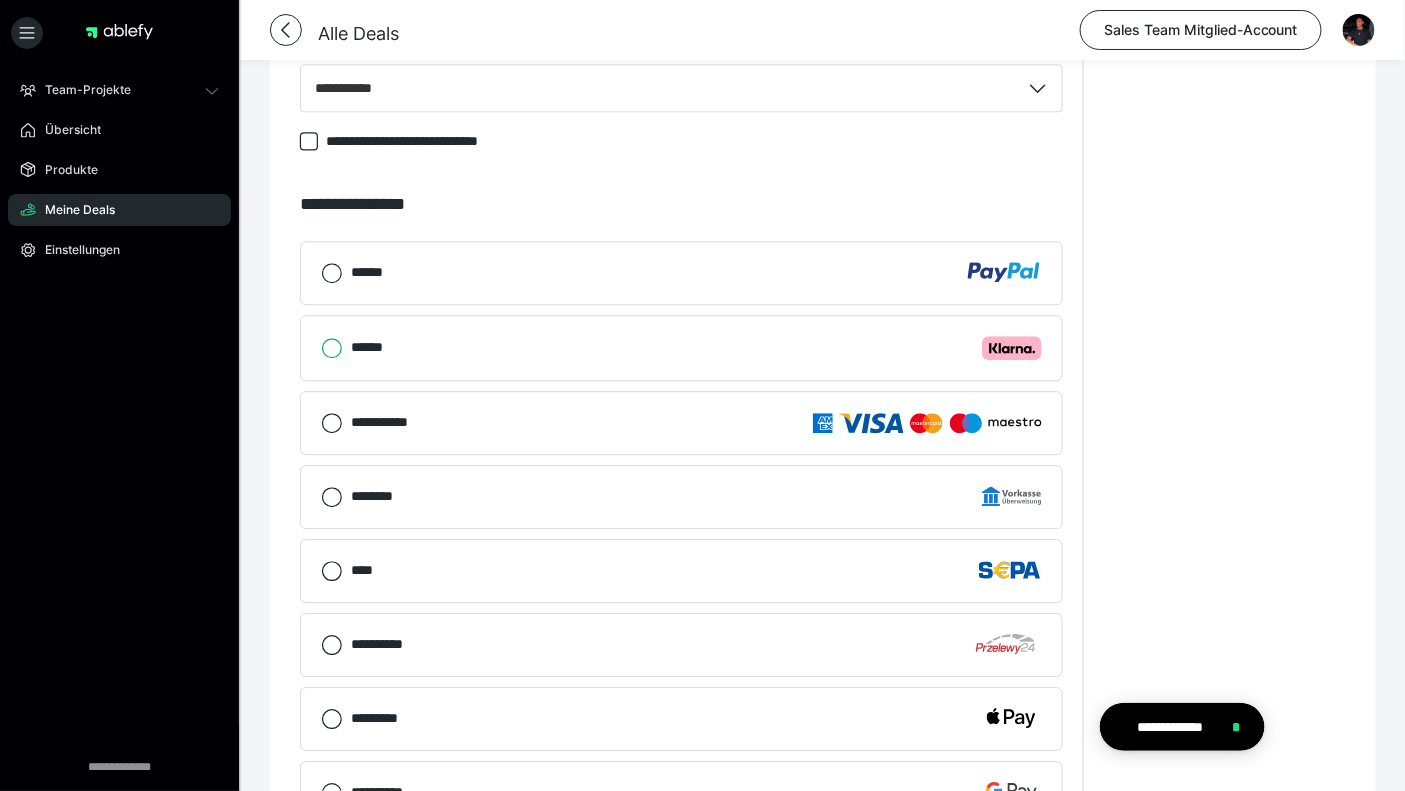 click on "****** .cls-1 {fill: #ffb3c7;}" at bounding box center [321, 348] 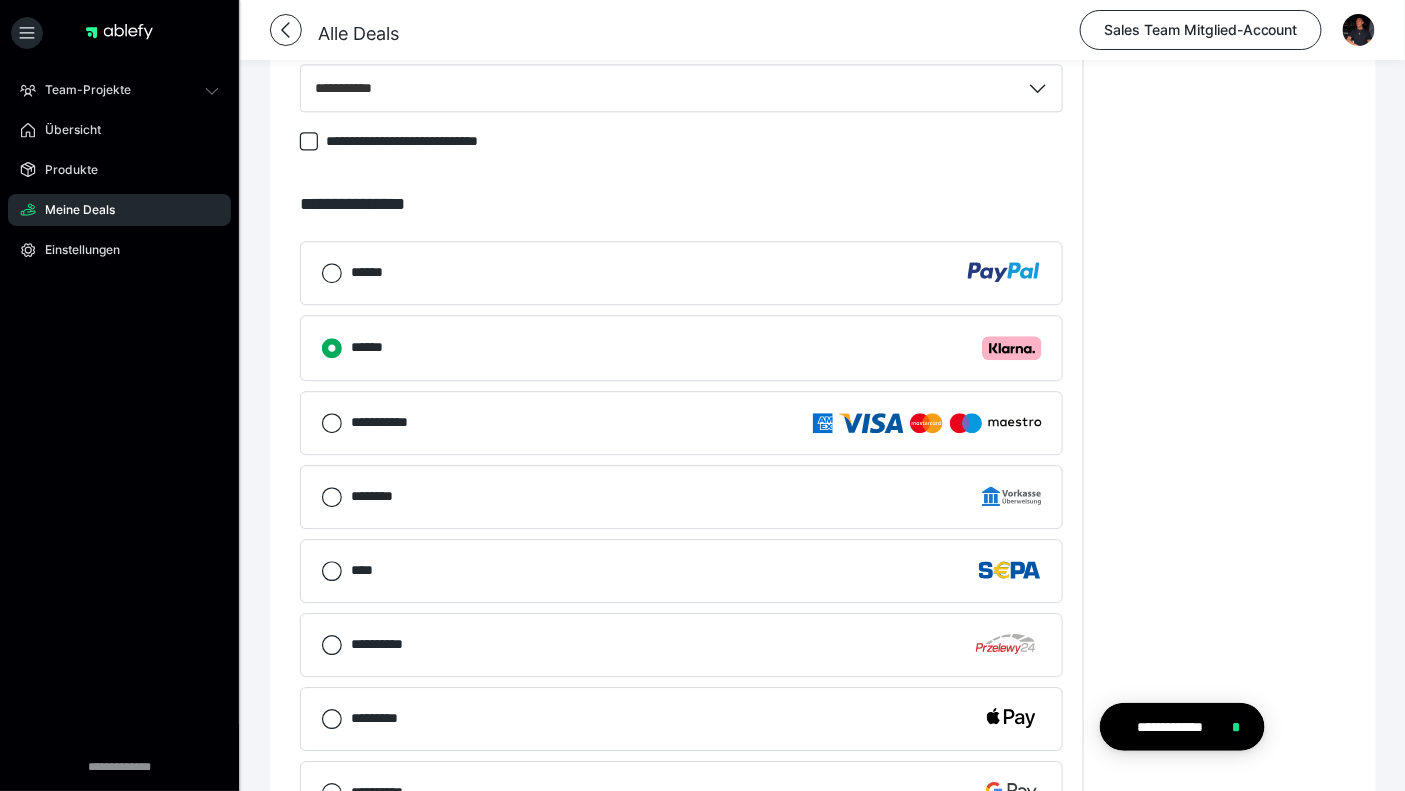 scroll, scrollTop: 1986, scrollLeft: 0, axis: vertical 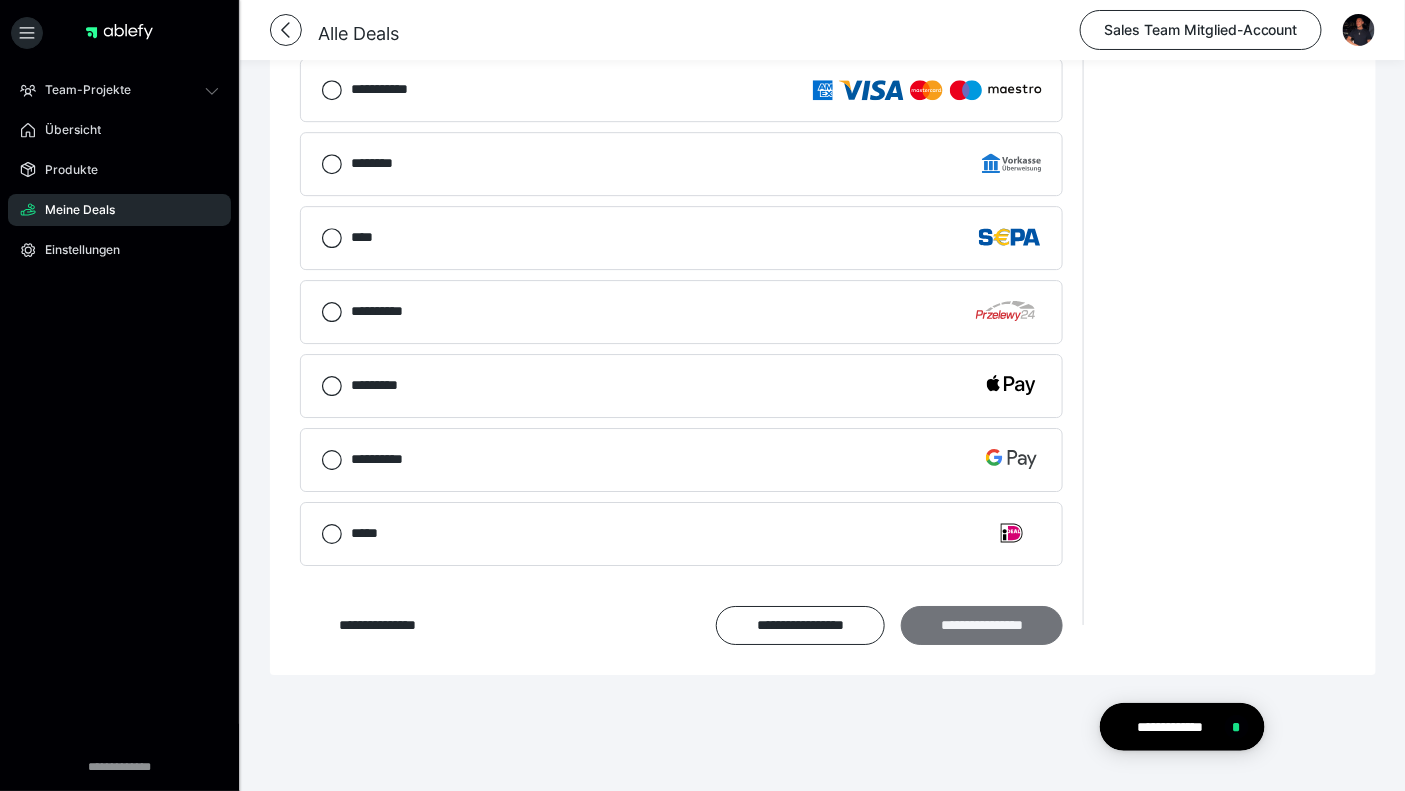 click on "**********" at bounding box center (982, 625) 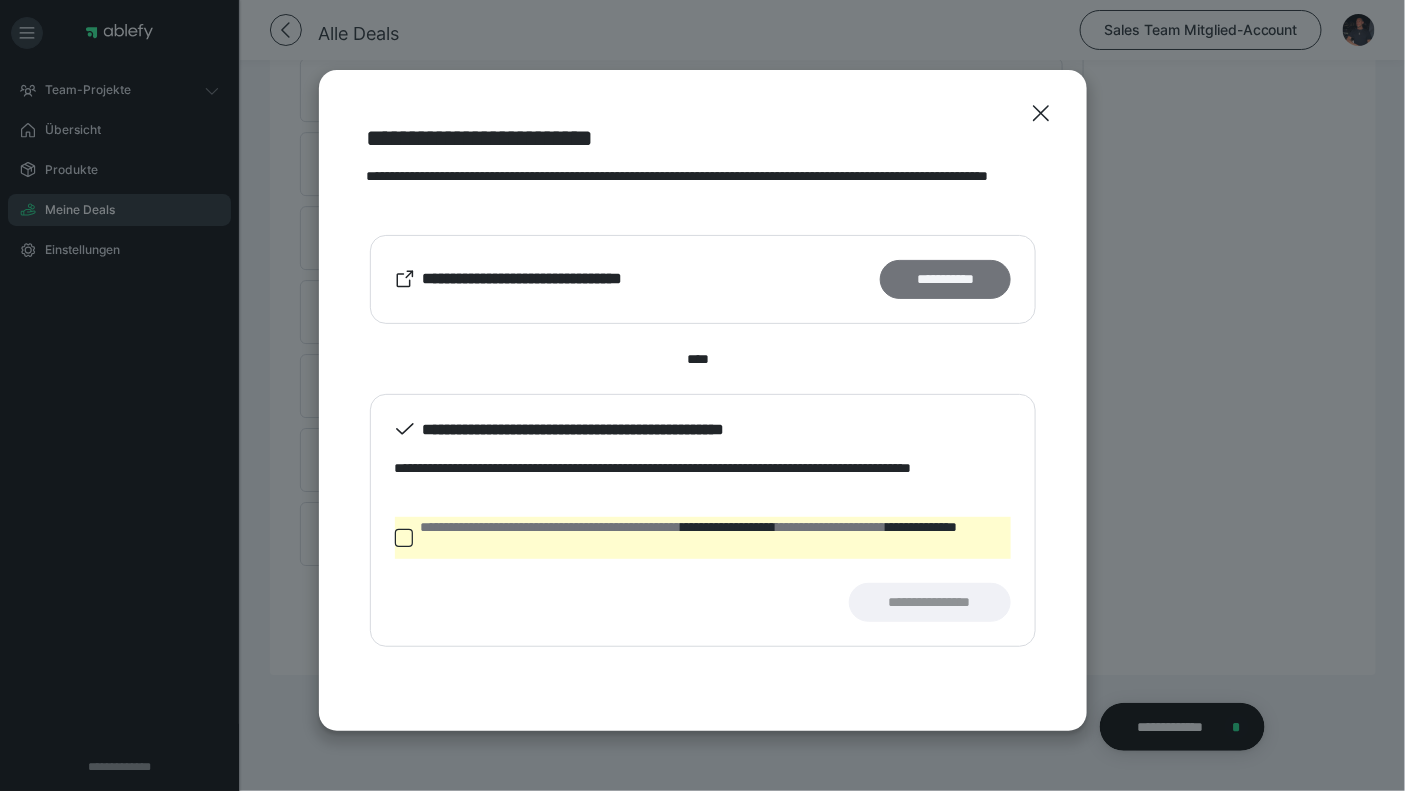 click on "**********" at bounding box center [945, 279] 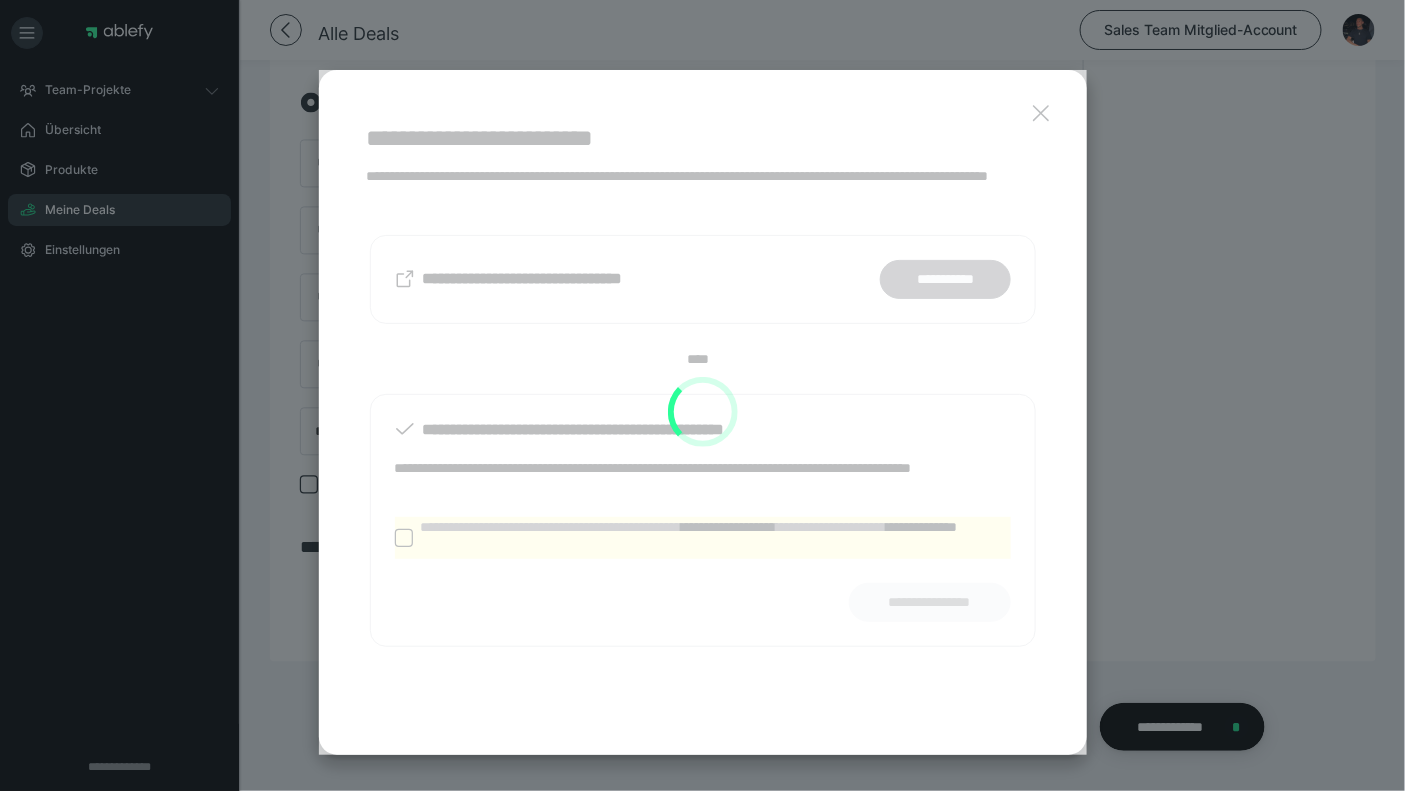 scroll, scrollTop: 1303, scrollLeft: 0, axis: vertical 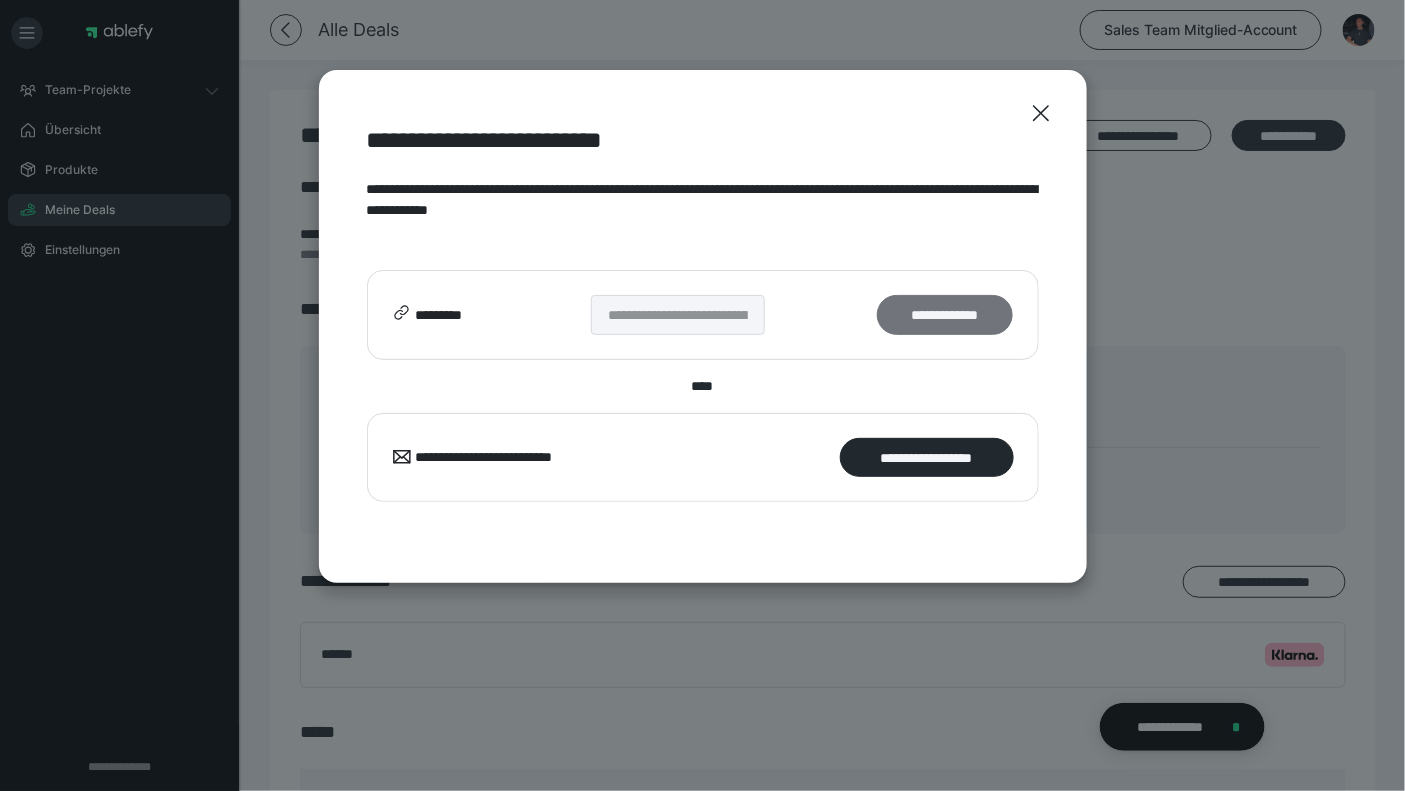 click on "**********" at bounding box center (945, 314) 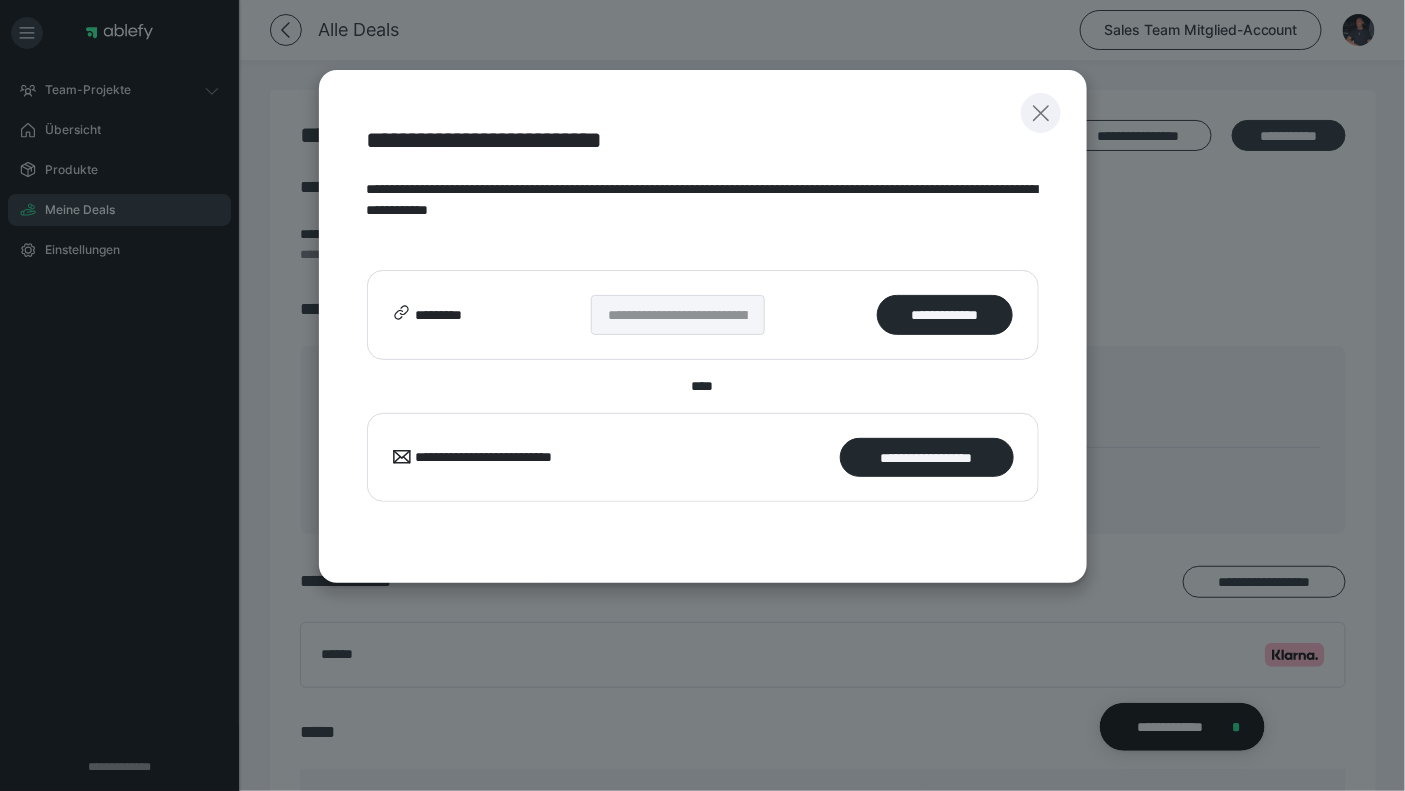 click 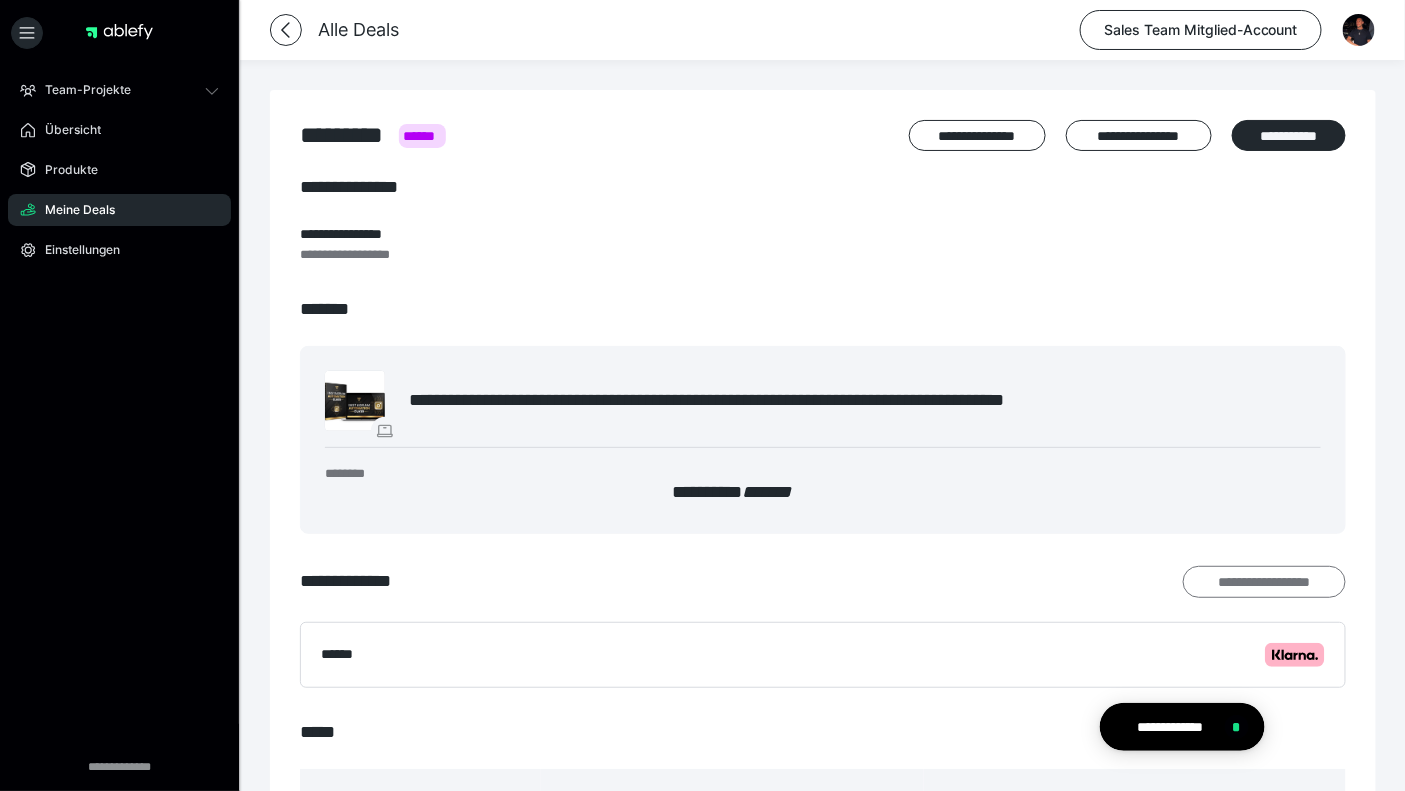 click on "**********" at bounding box center [1264, 581] 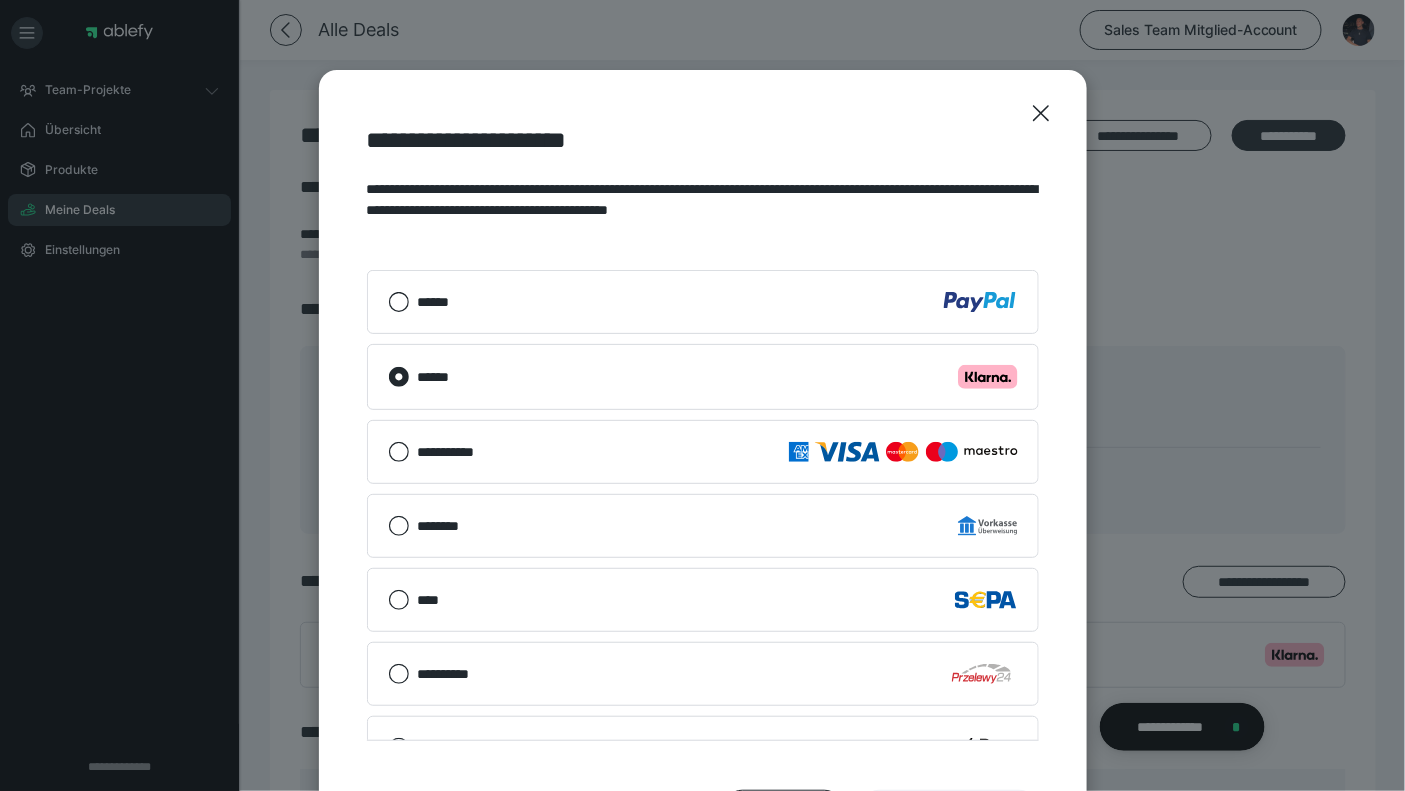 click on "**********" at bounding box center (703, 477) 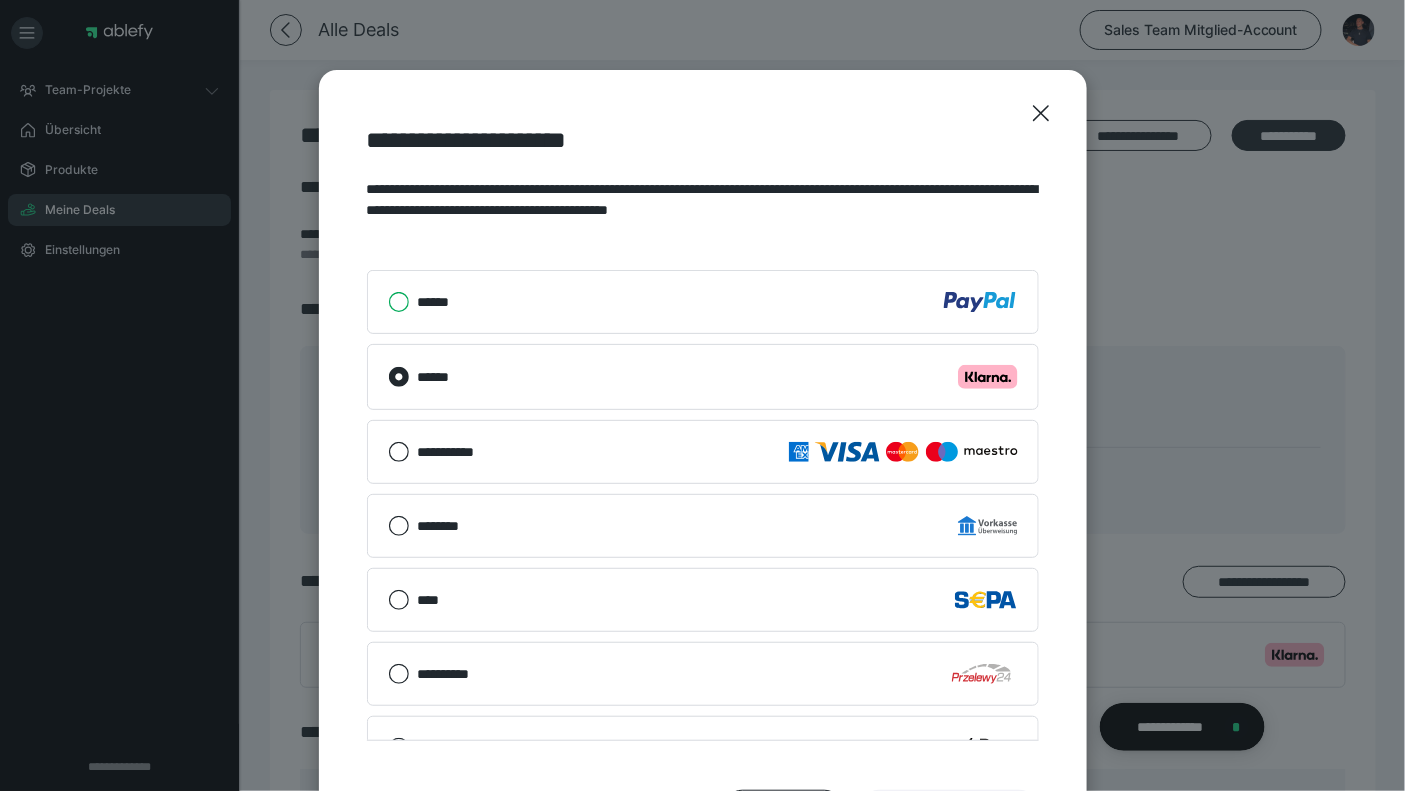 click on "******" at bounding box center (388, 302) 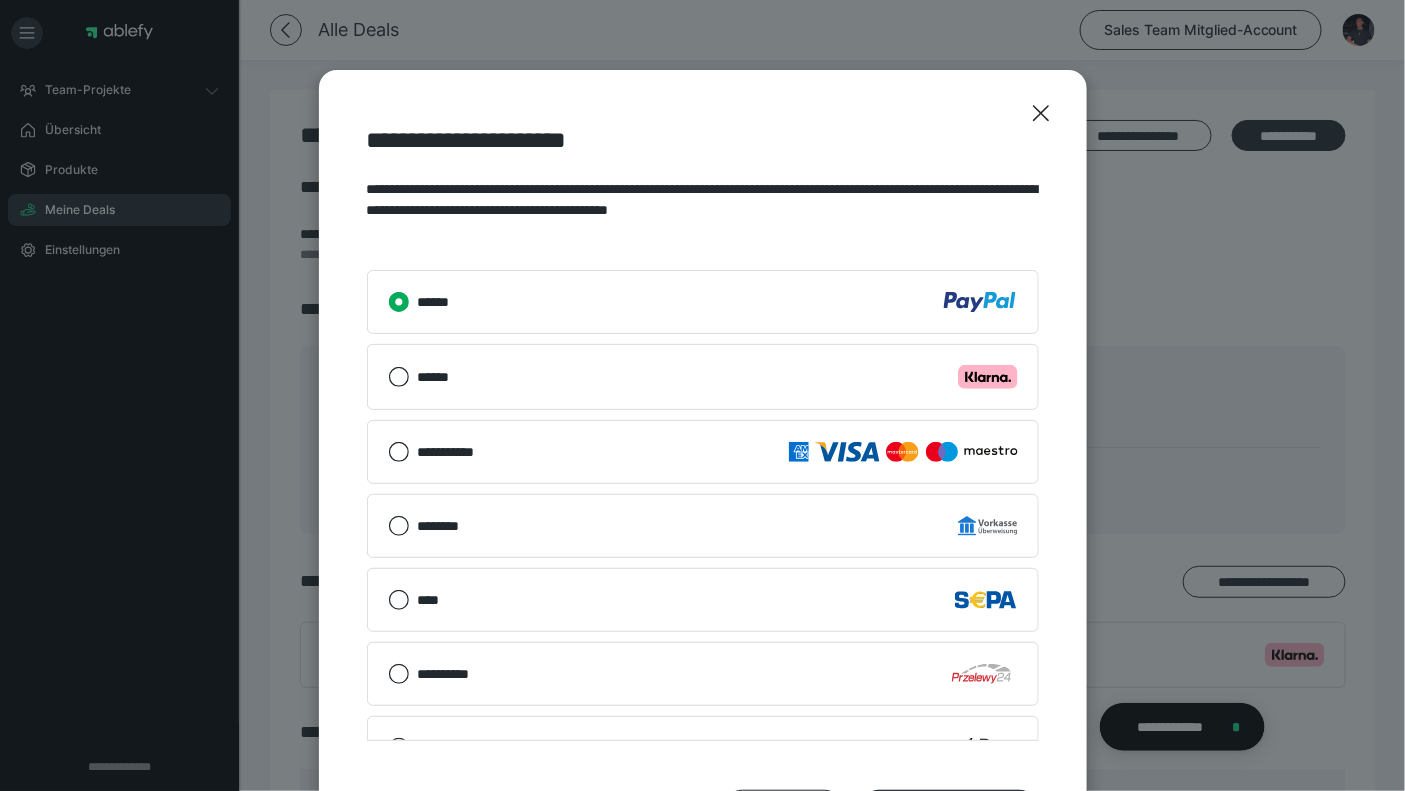 scroll, scrollTop: 187, scrollLeft: 0, axis: vertical 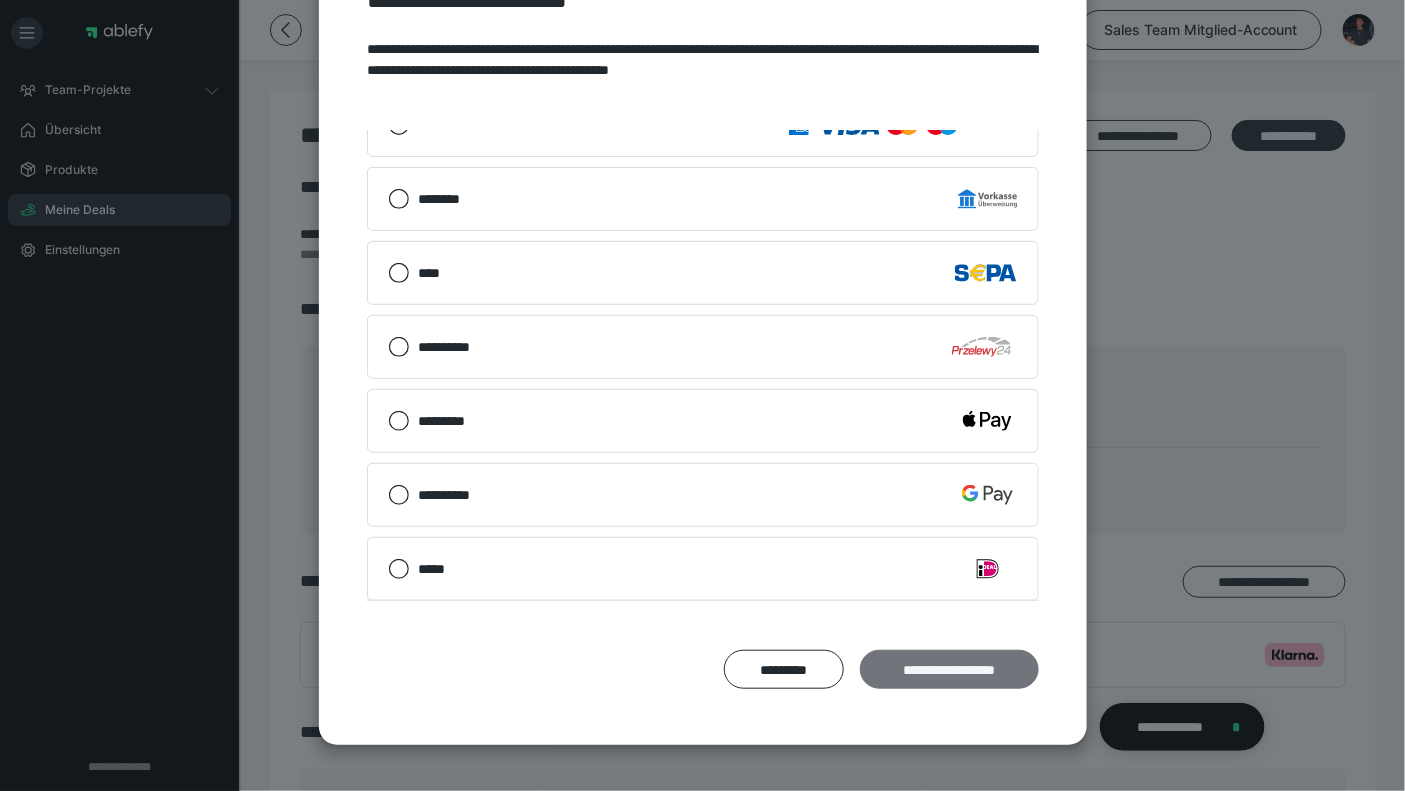 click on "**********" at bounding box center (949, 669) 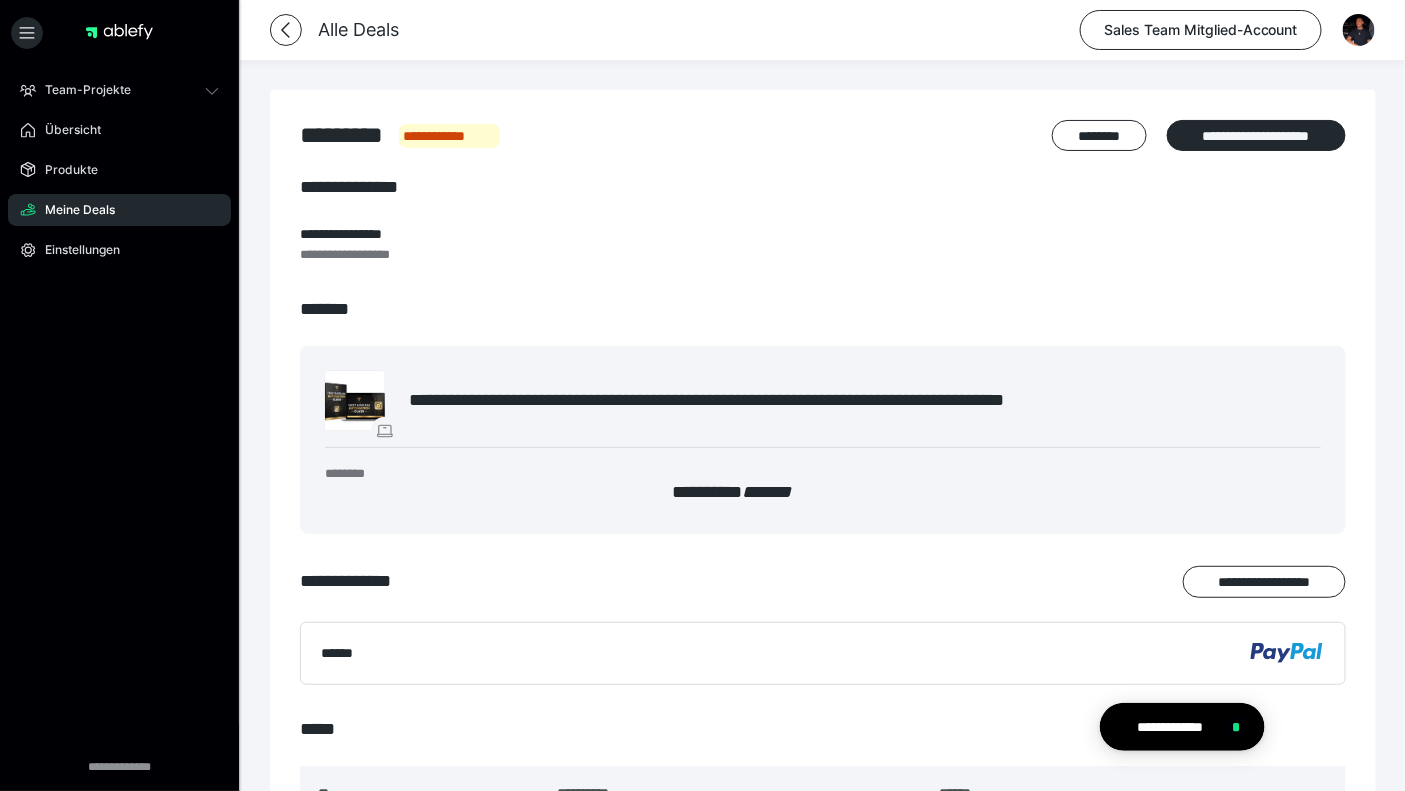 click on "Alle Deals Sales Team Mitglied-Account" at bounding box center [702, 30] 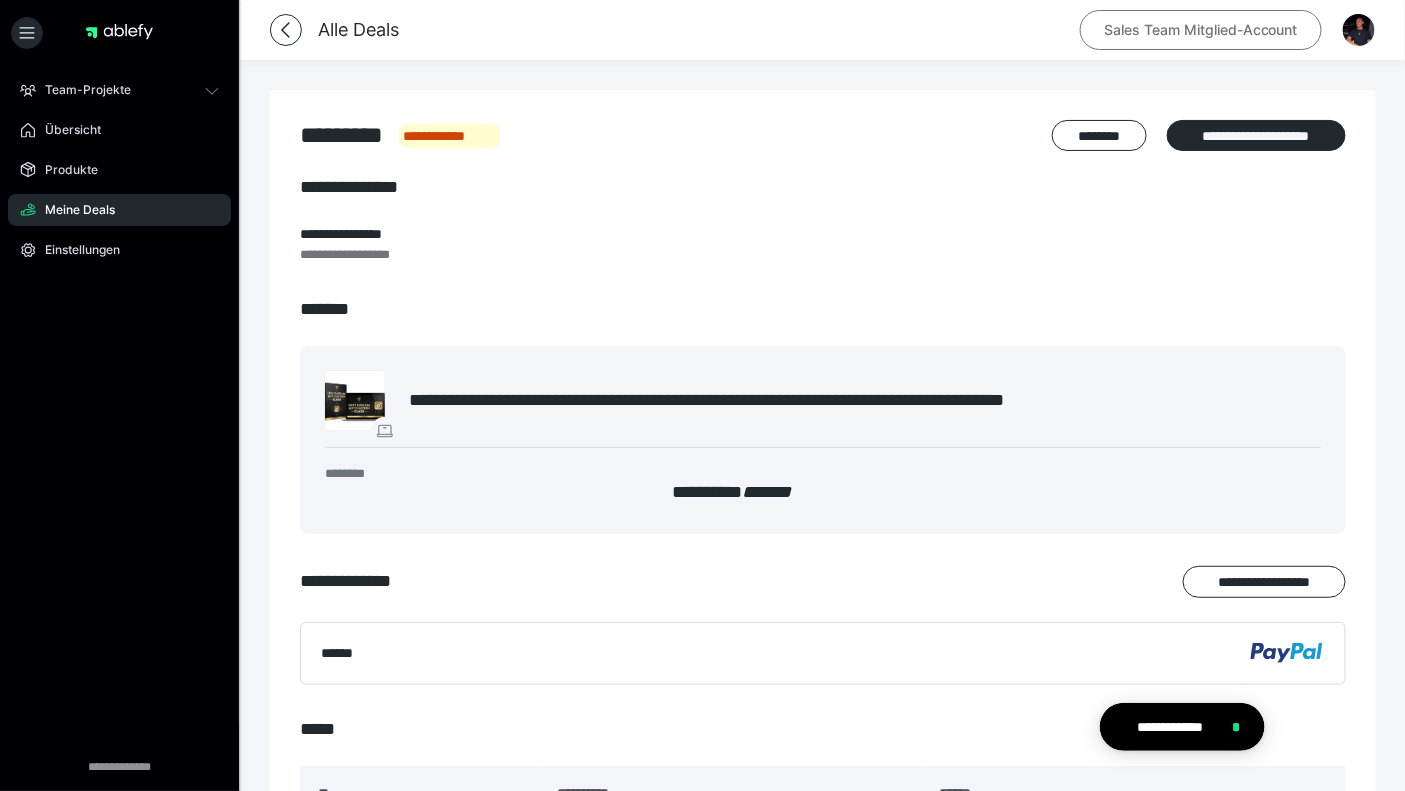 click on "Sales Team Mitglied-Account" at bounding box center (1201, 30) 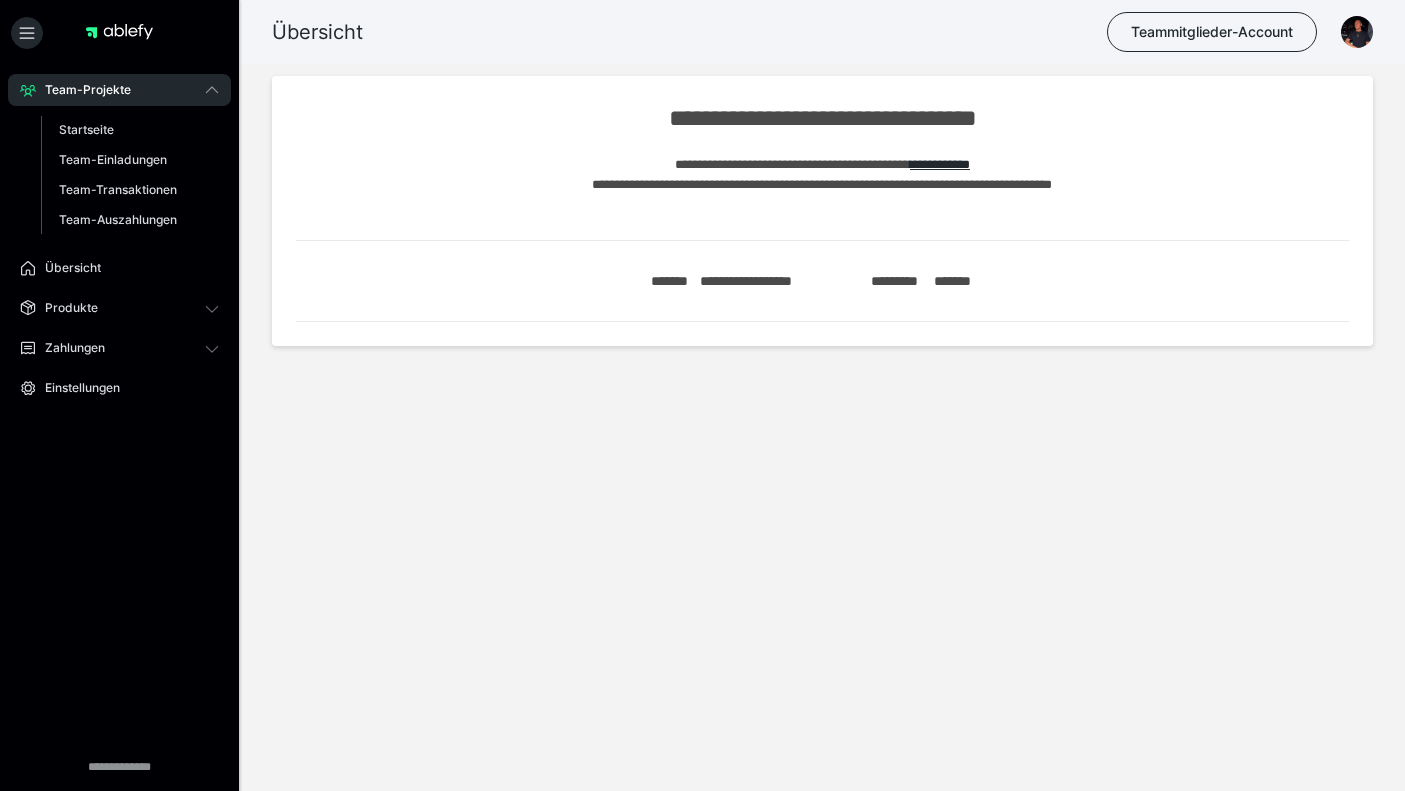 scroll, scrollTop: 0, scrollLeft: 0, axis: both 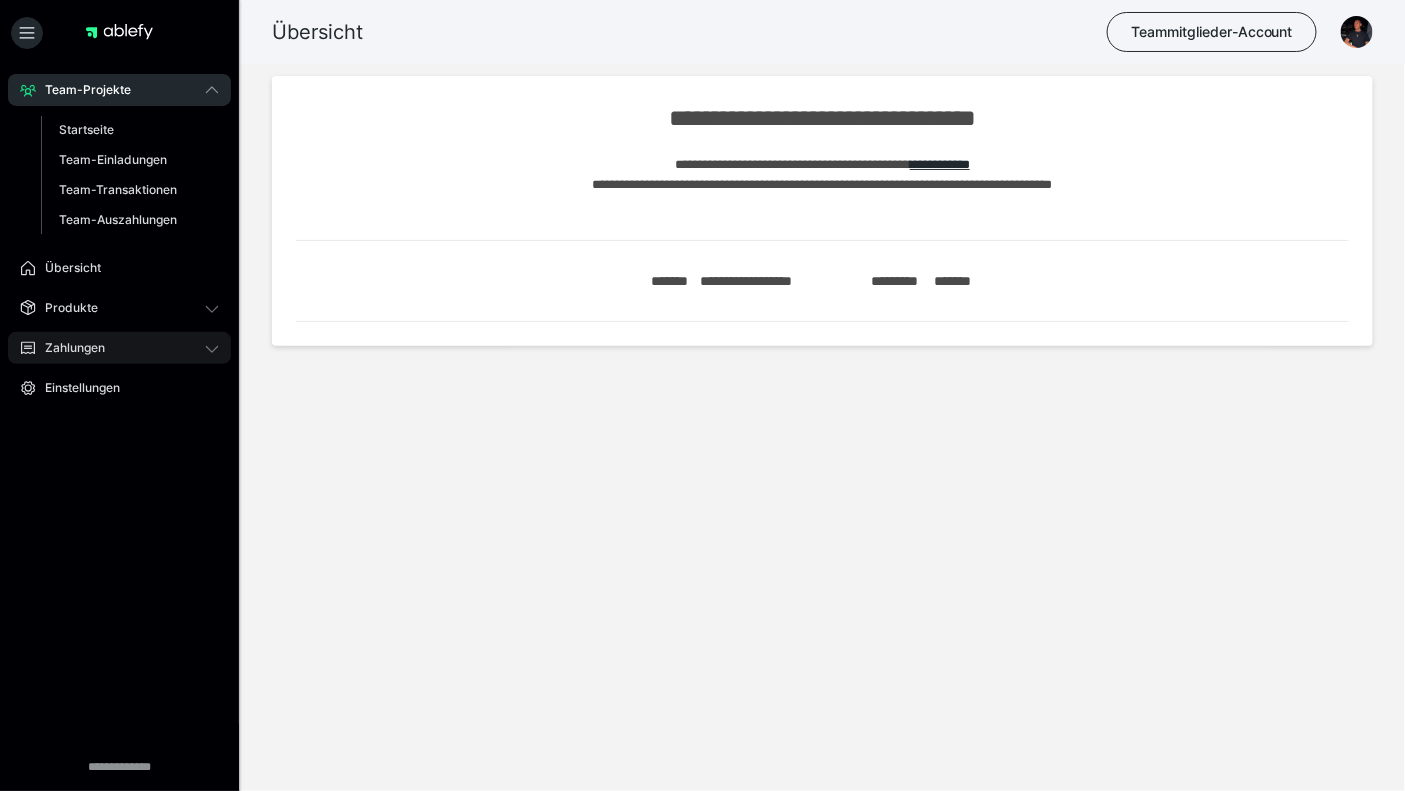 click on "Zahlungen" at bounding box center (119, 348) 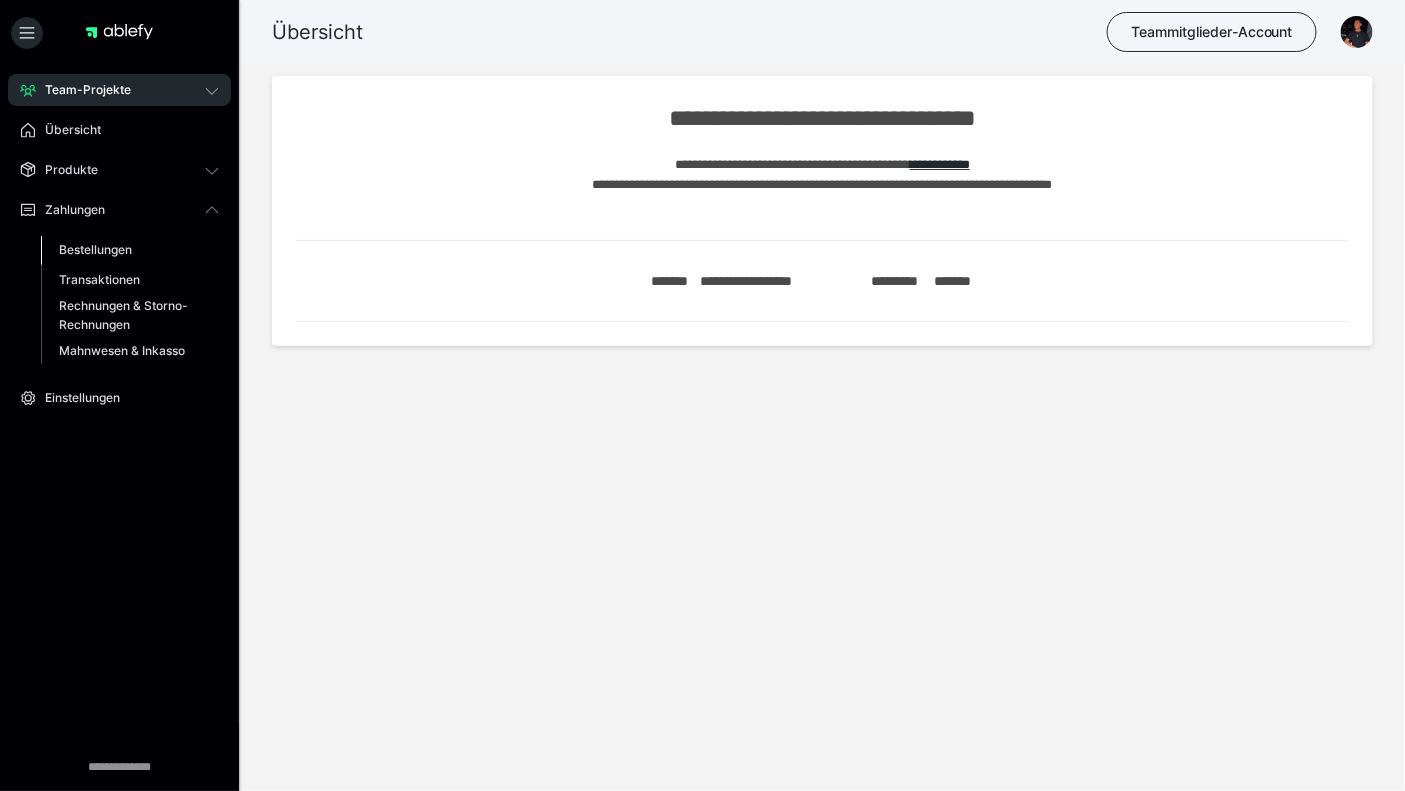 click on "Bestellungen" at bounding box center (95, 249) 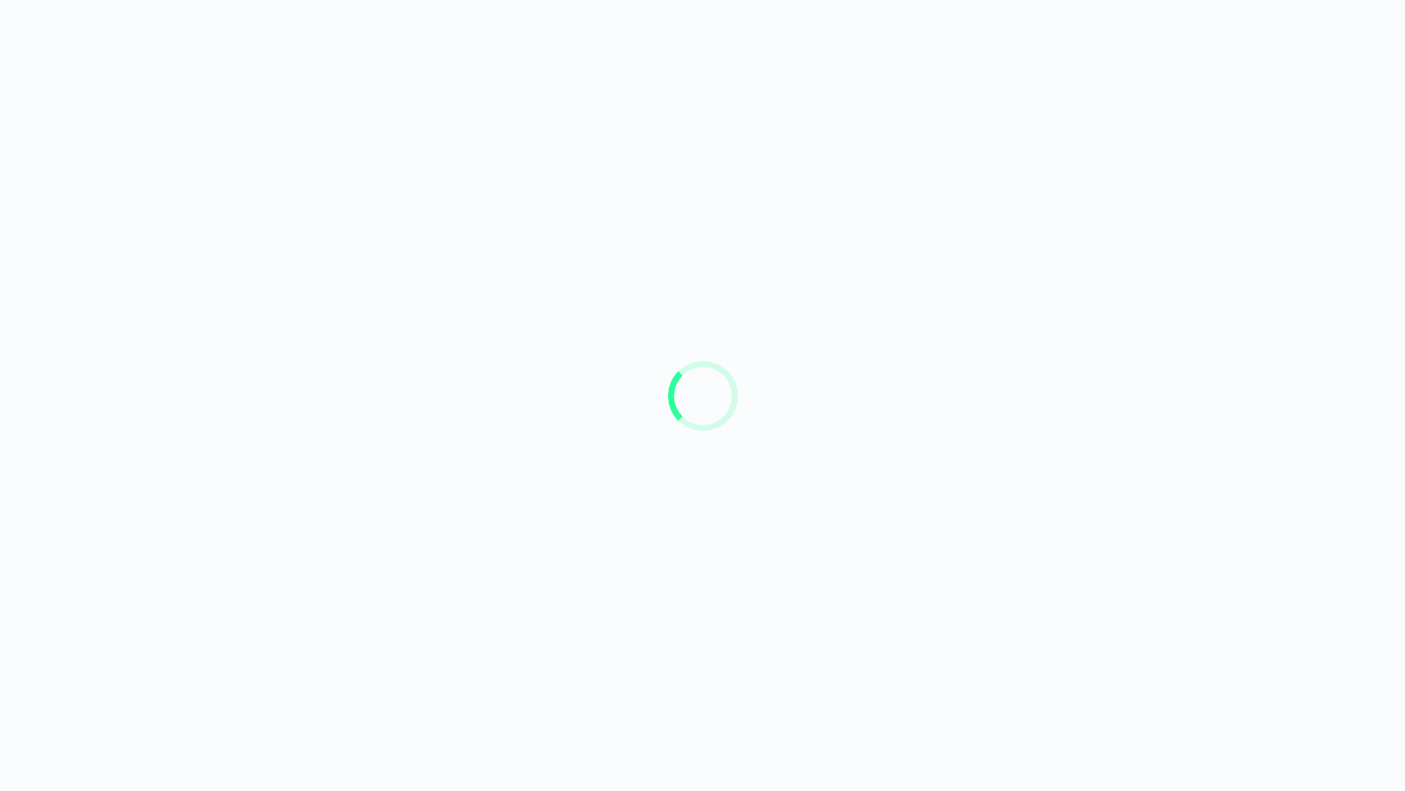 scroll, scrollTop: 0, scrollLeft: 0, axis: both 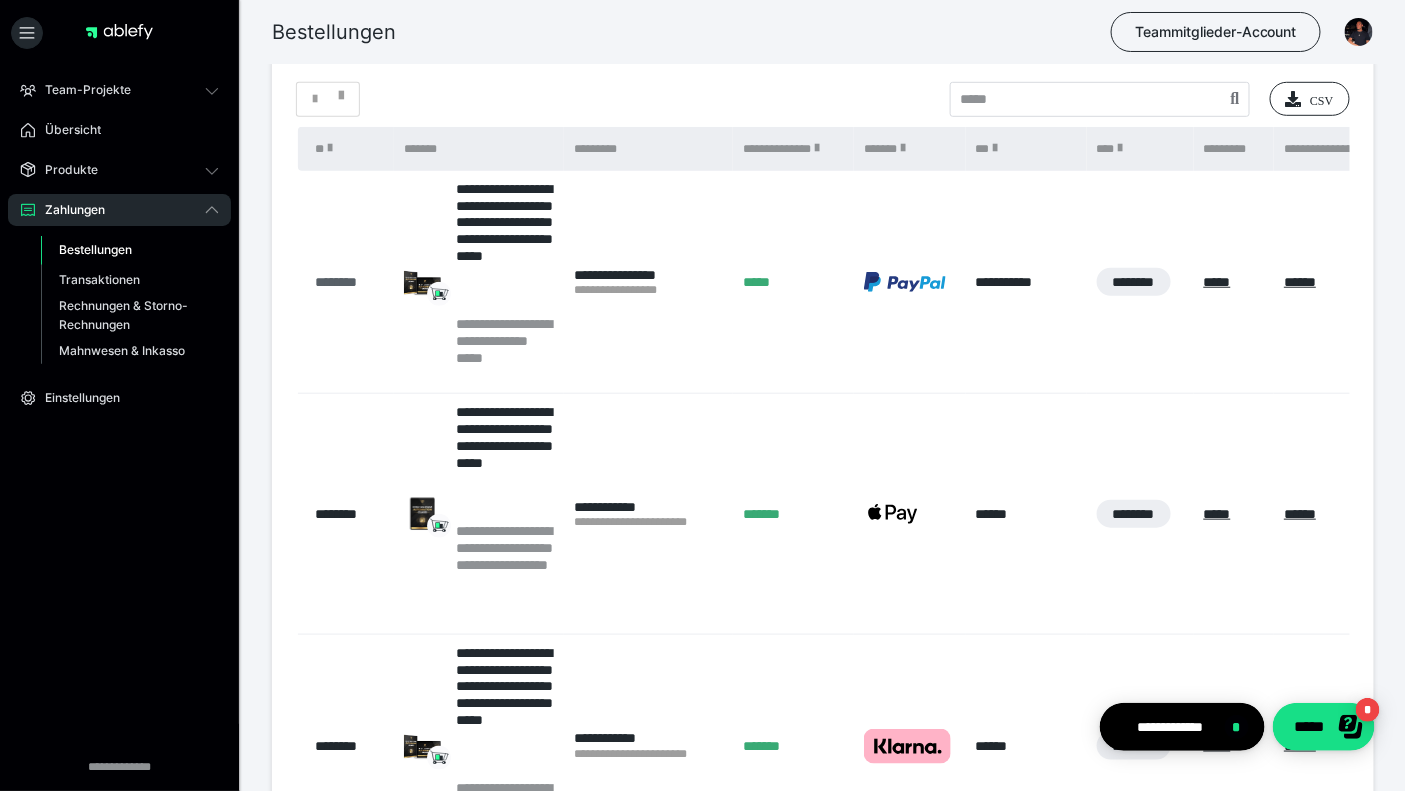 click on "********" at bounding box center (350, 282) 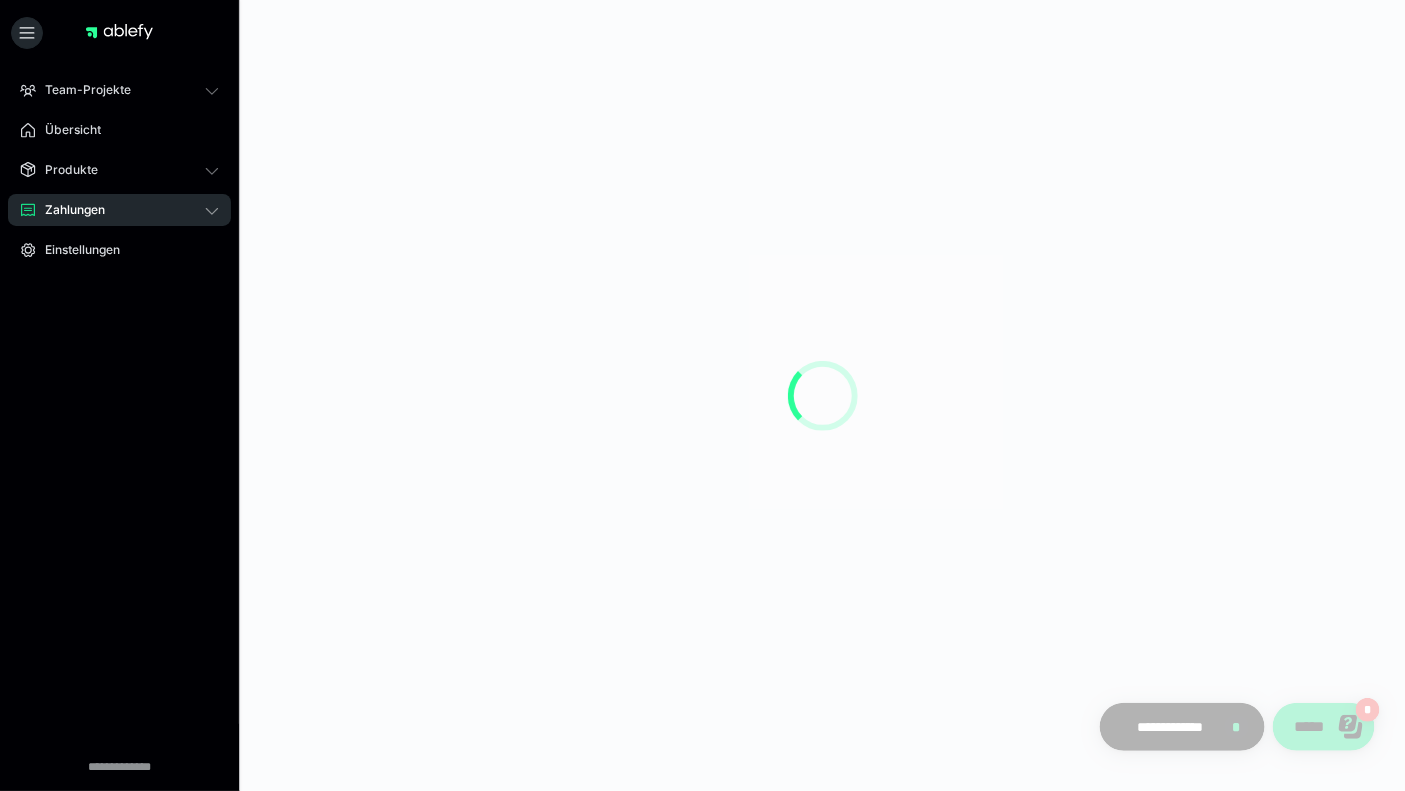 scroll, scrollTop: 0, scrollLeft: 0, axis: both 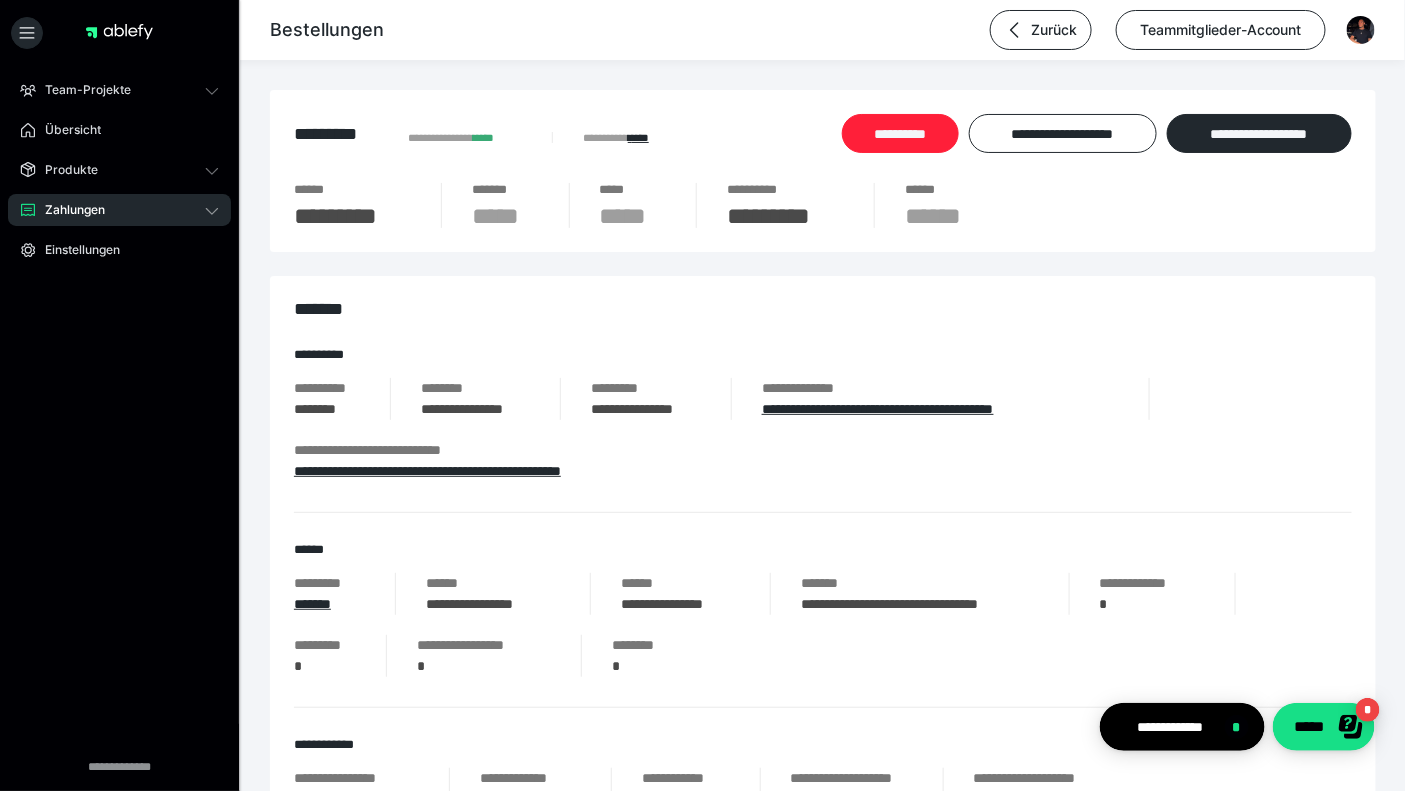 click on "**********" at bounding box center (900, 133) 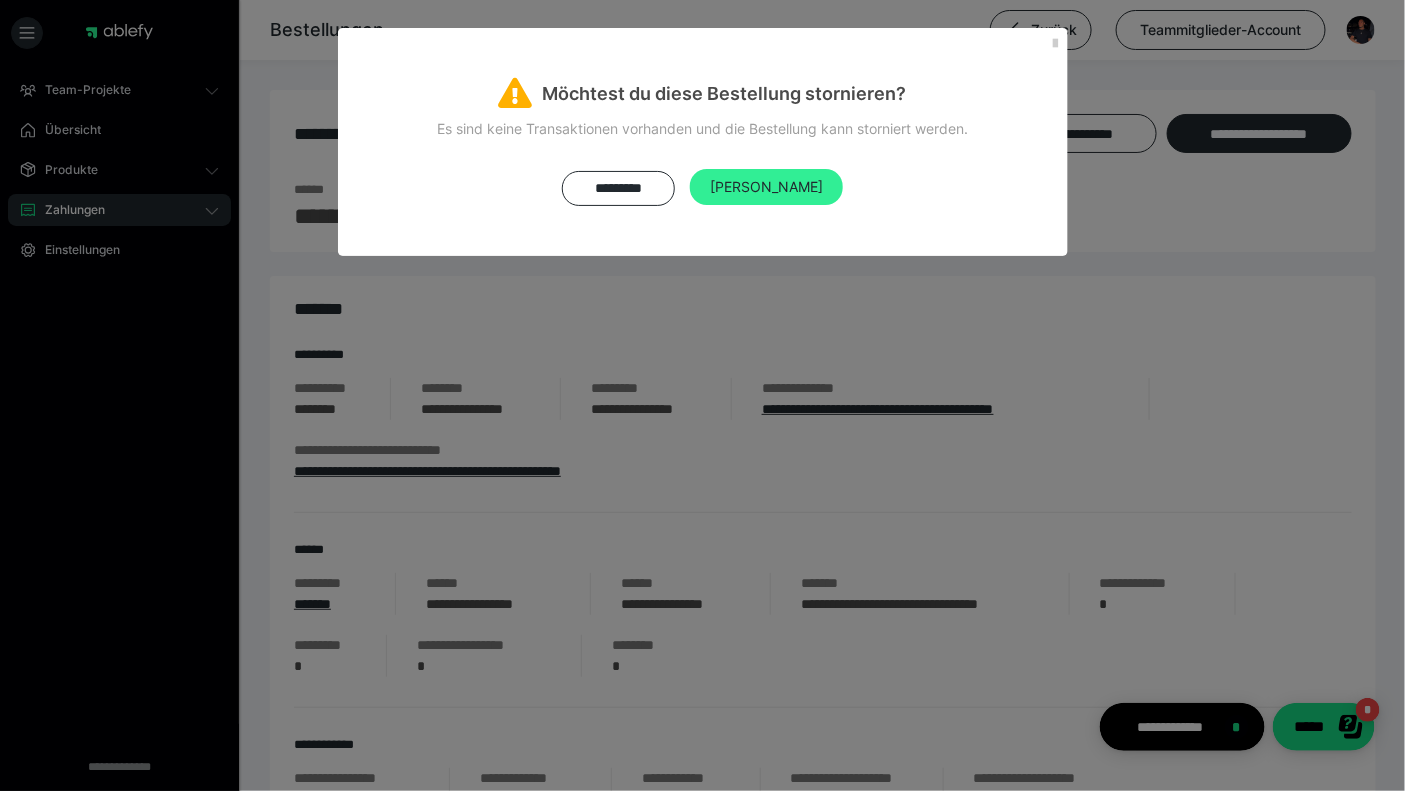 click on "Ja" at bounding box center (766, 187) 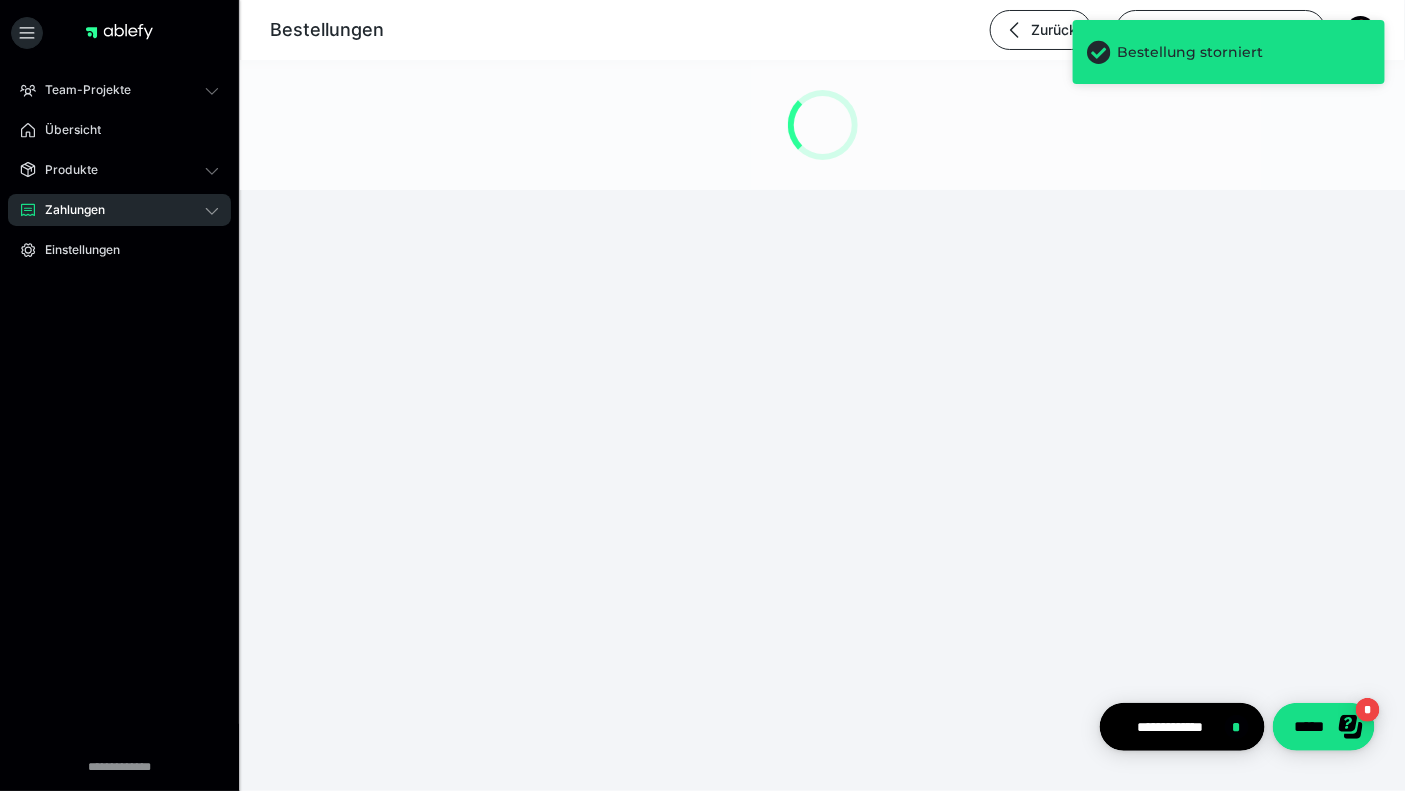 click on "Zahlungen" at bounding box center (119, 210) 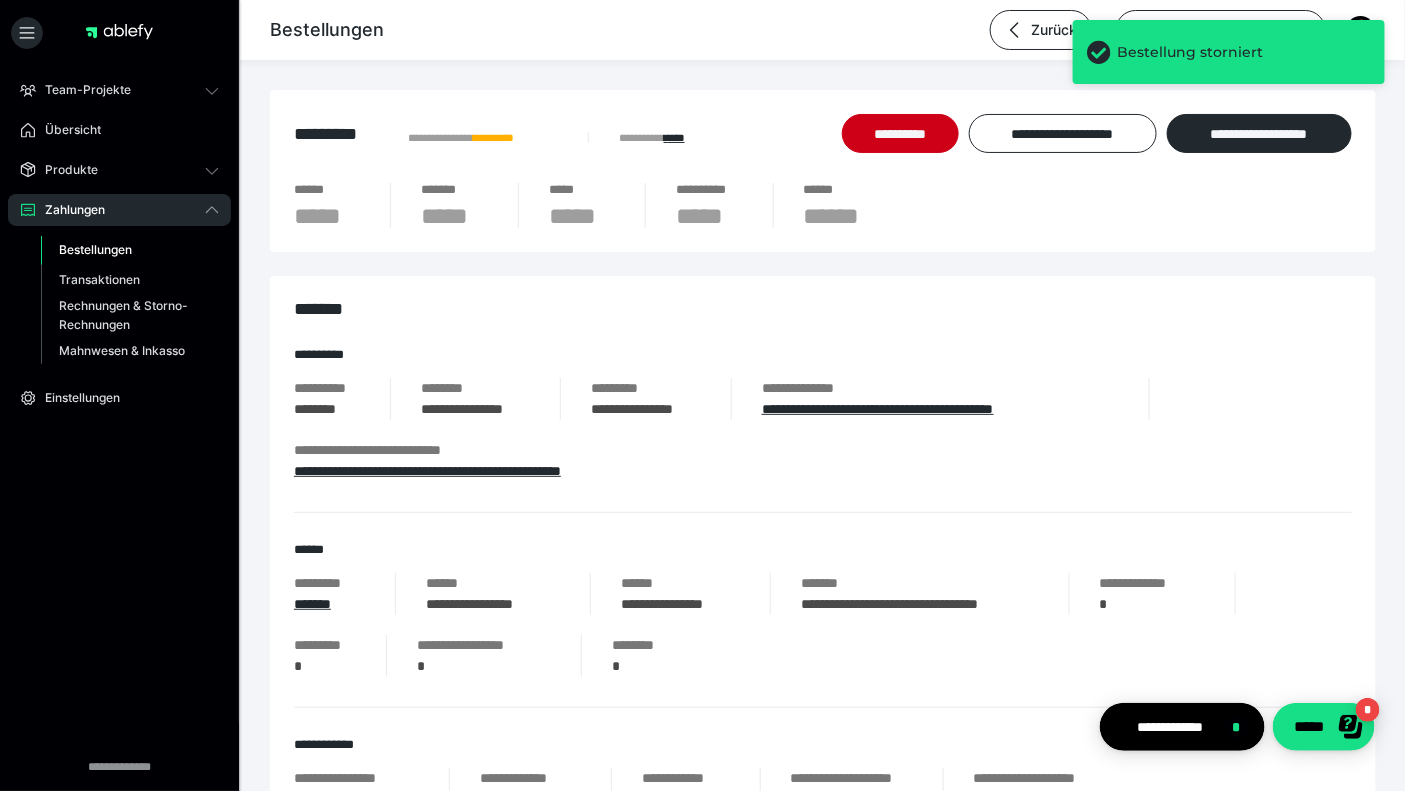 click on "Bestellungen" at bounding box center (95, 249) 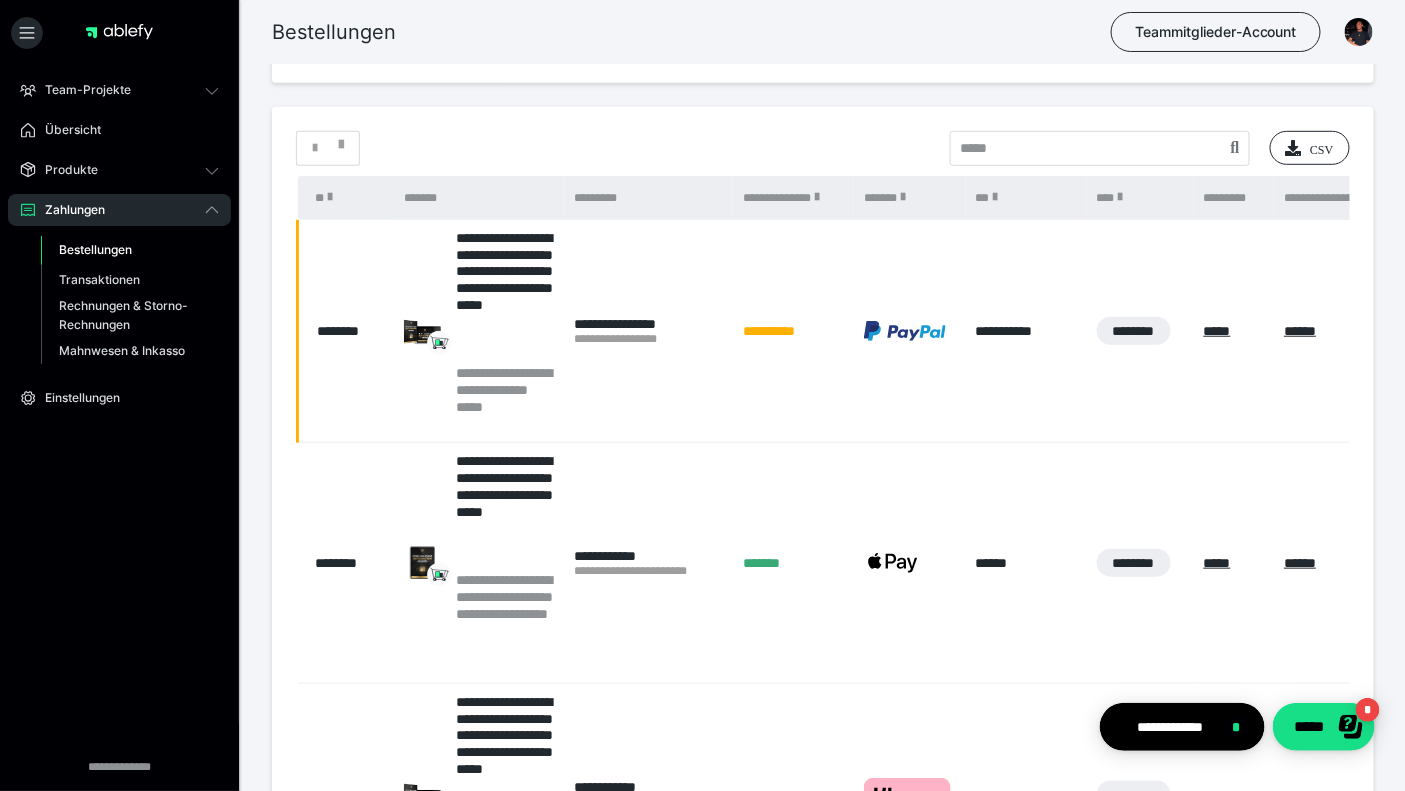scroll, scrollTop: 0, scrollLeft: 0, axis: both 